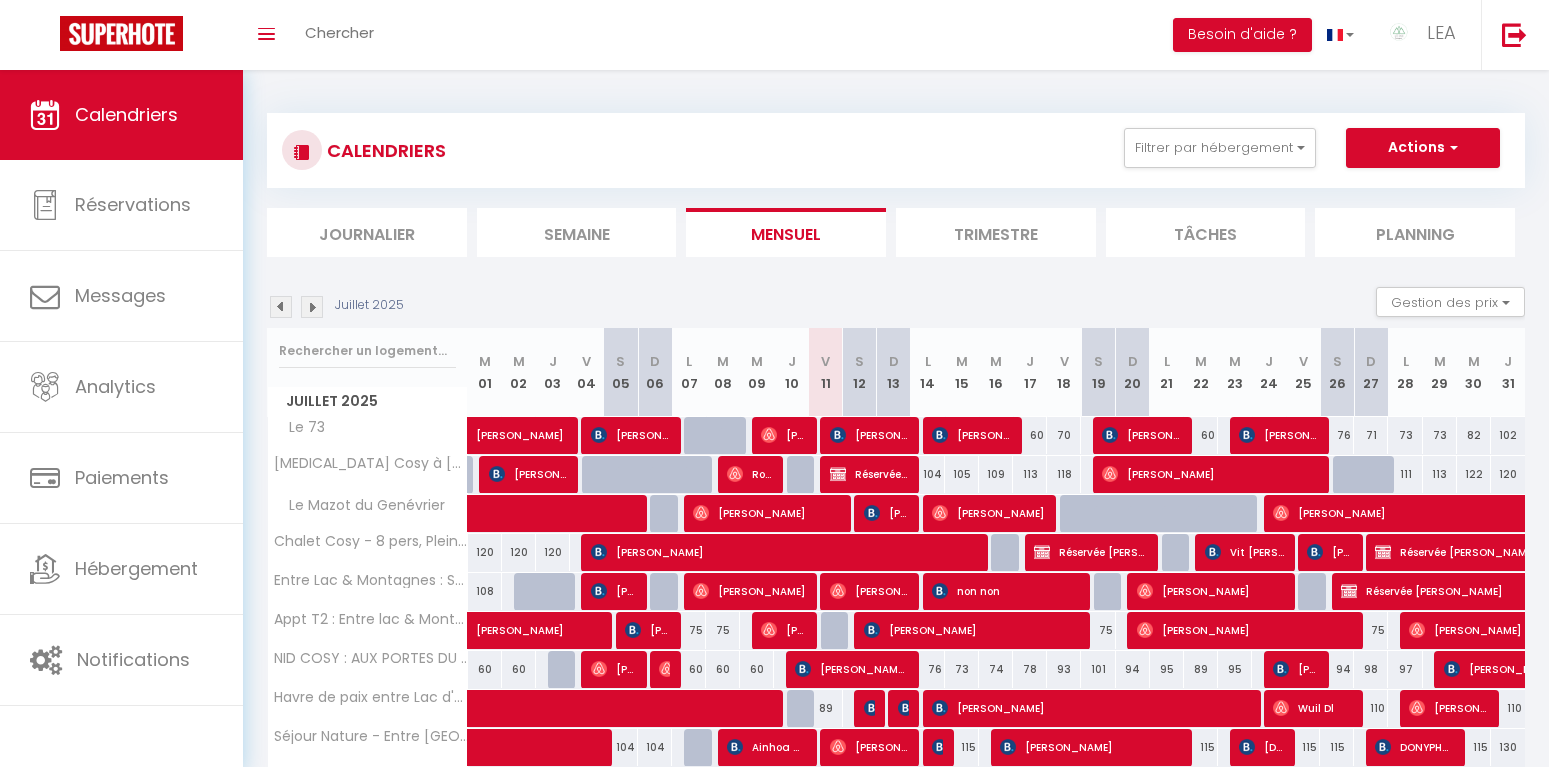 click on "Afficher plus" at bounding box center [363, 834] 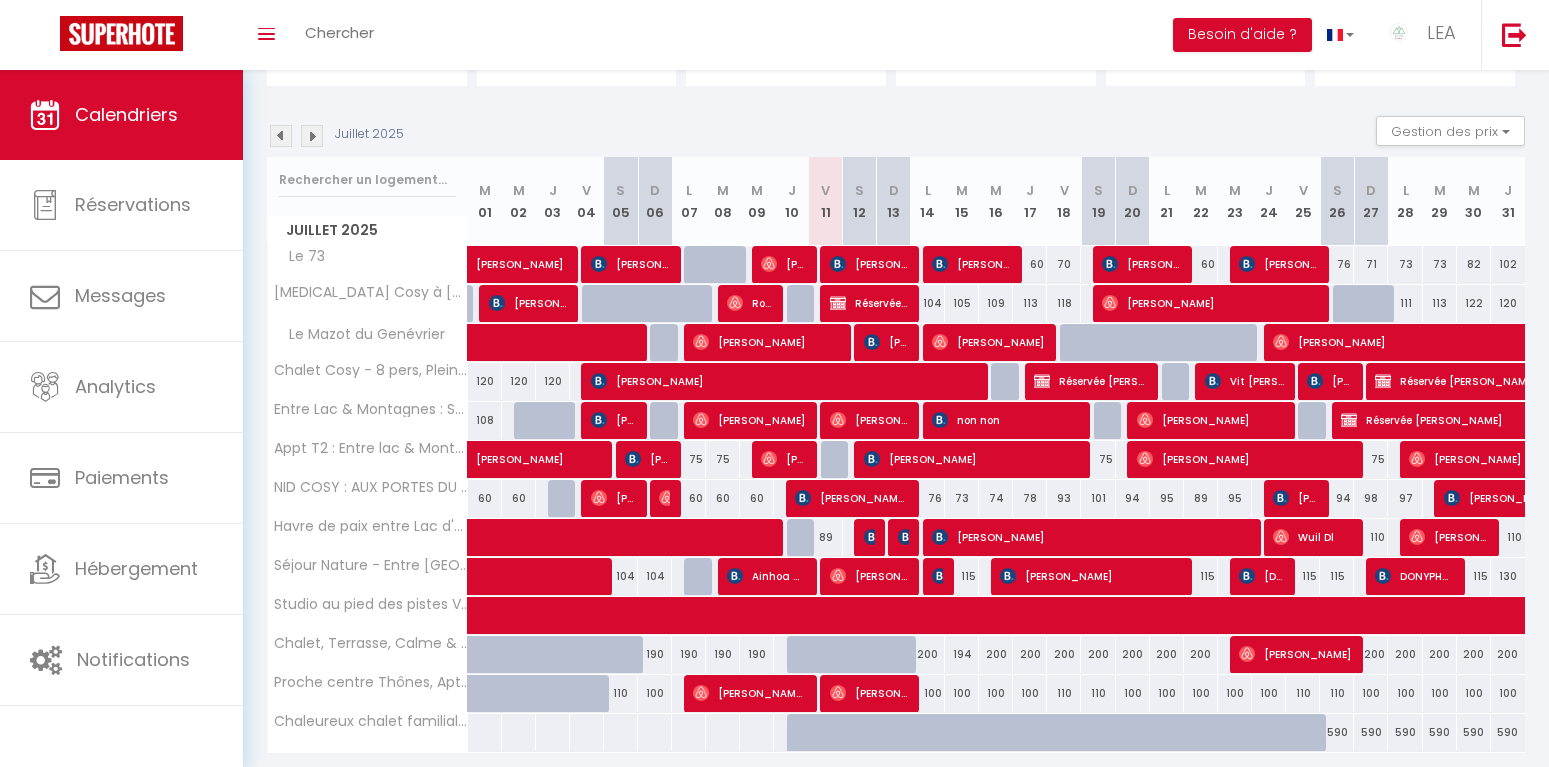 scroll, scrollTop: 171, scrollLeft: 0, axis: vertical 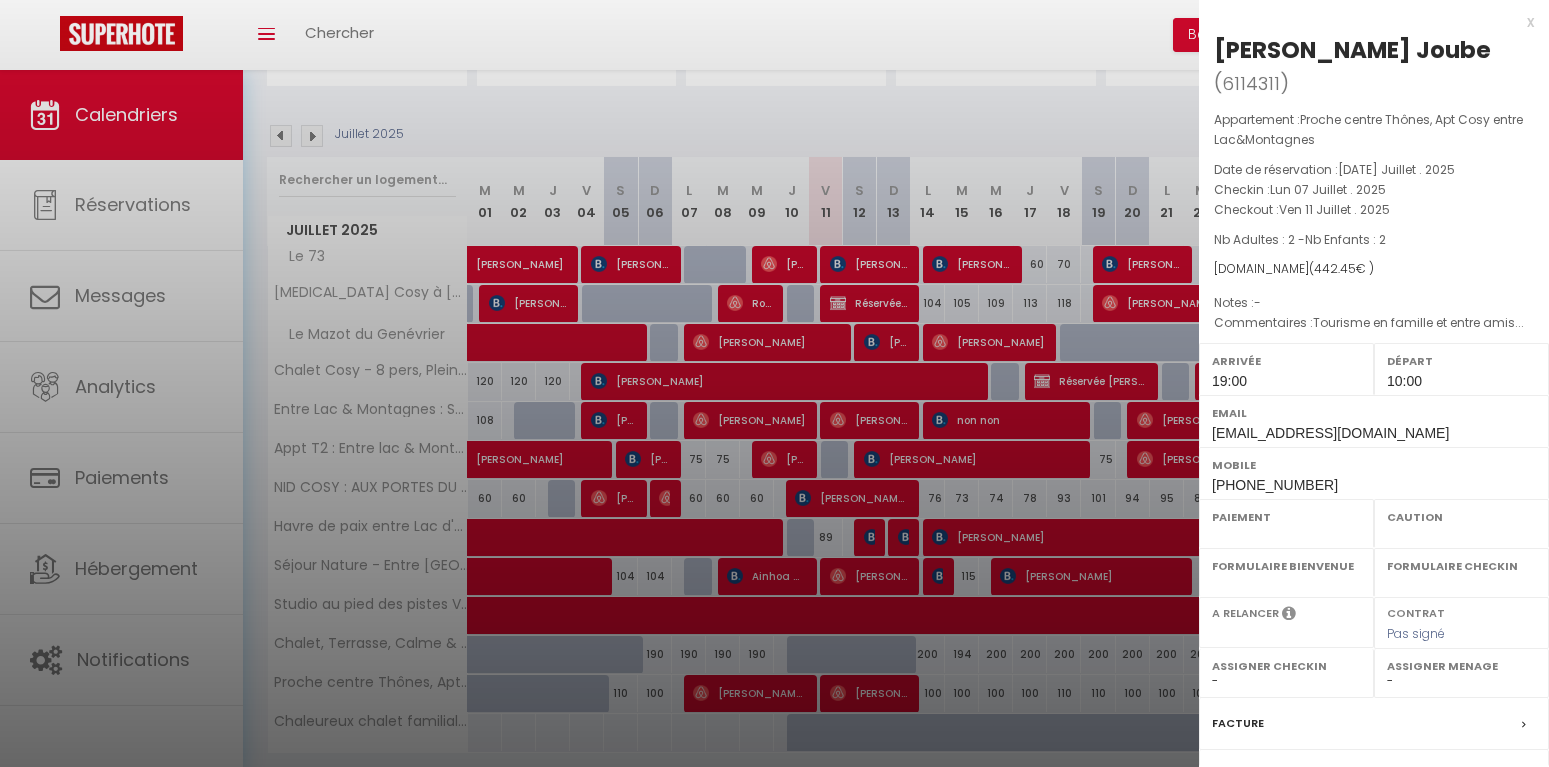 select on "OK" 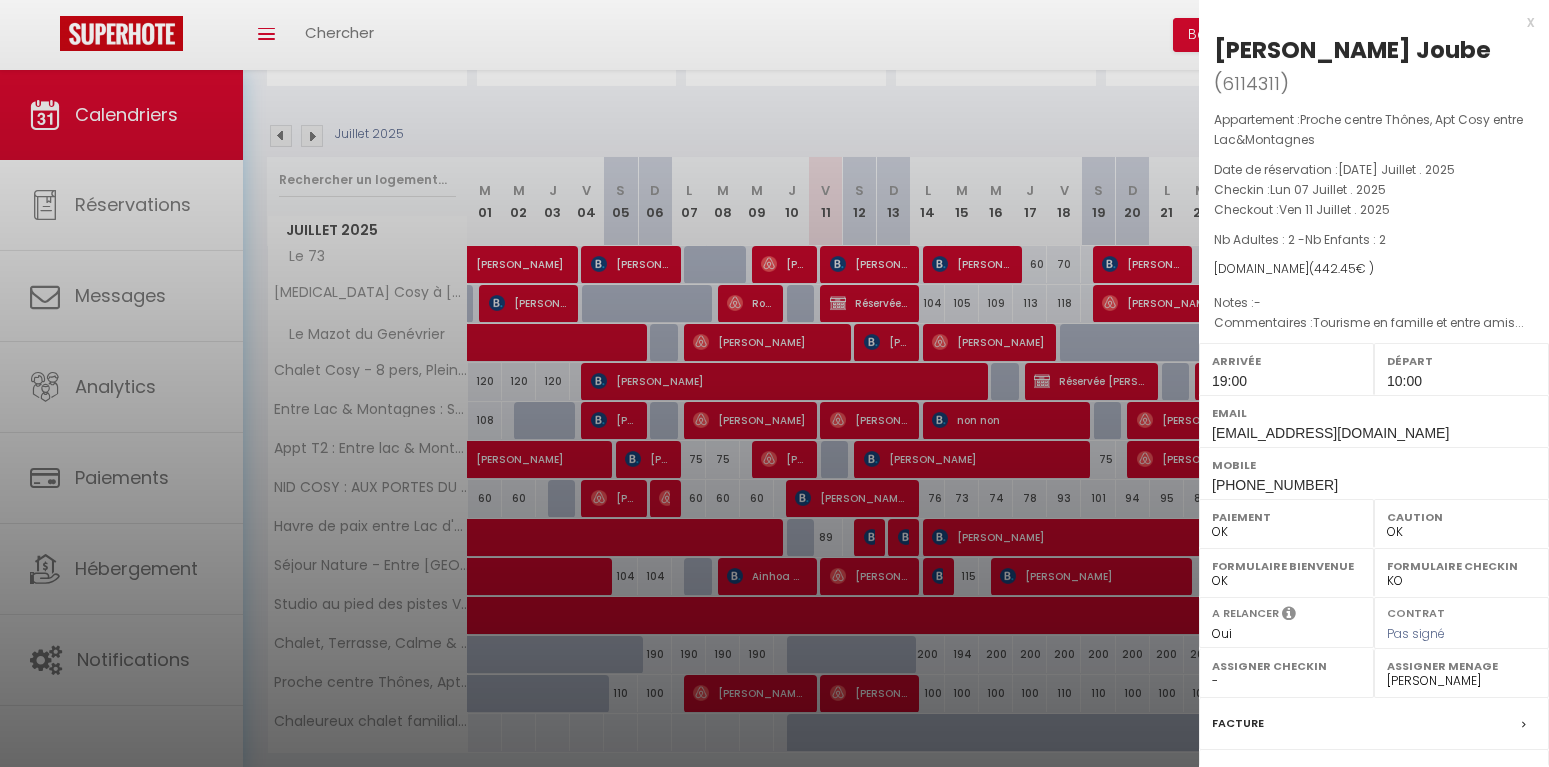 scroll, scrollTop: 185, scrollLeft: 0, axis: vertical 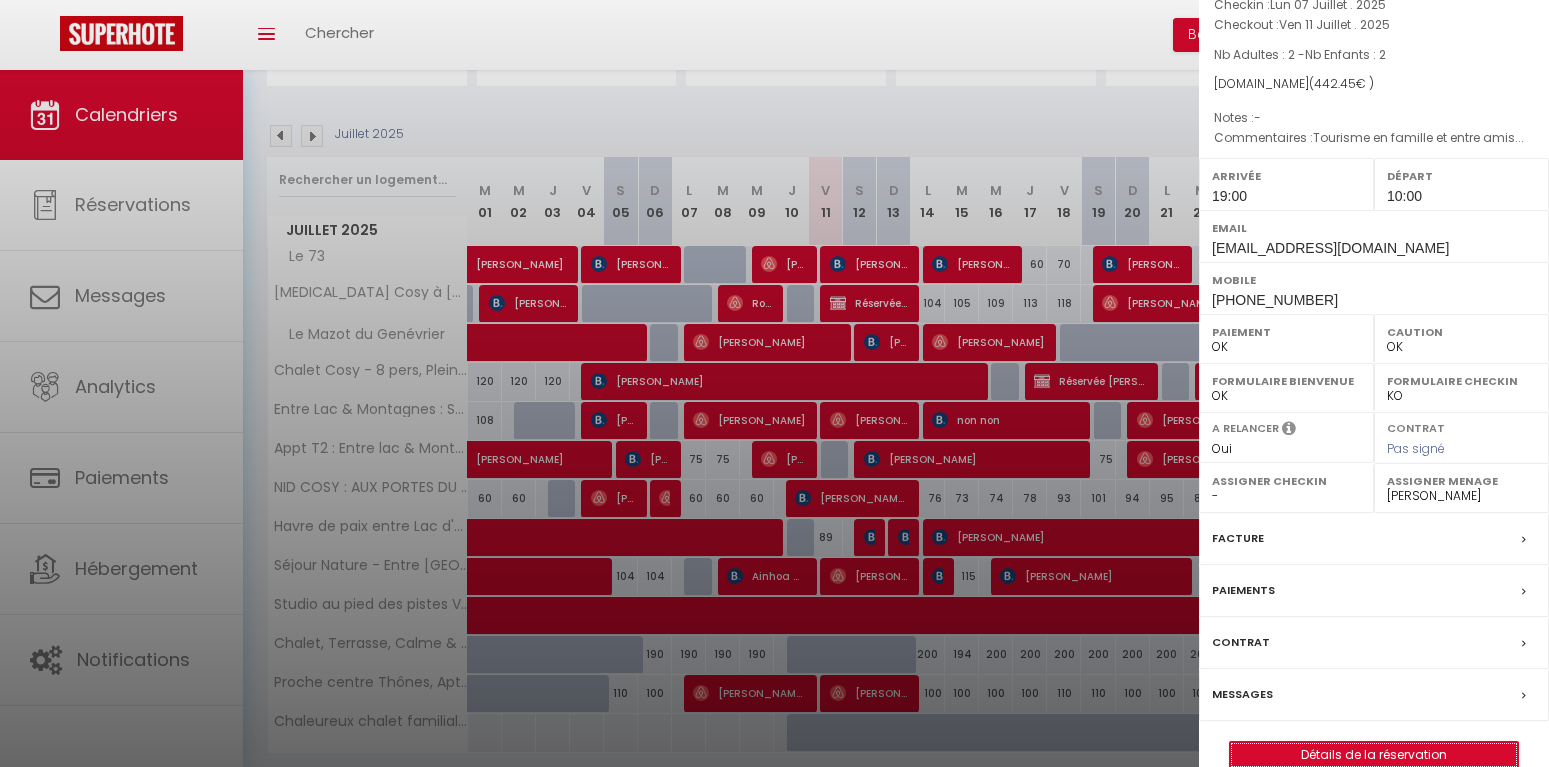 click on "Détails de la réservation" at bounding box center (1374, 755) 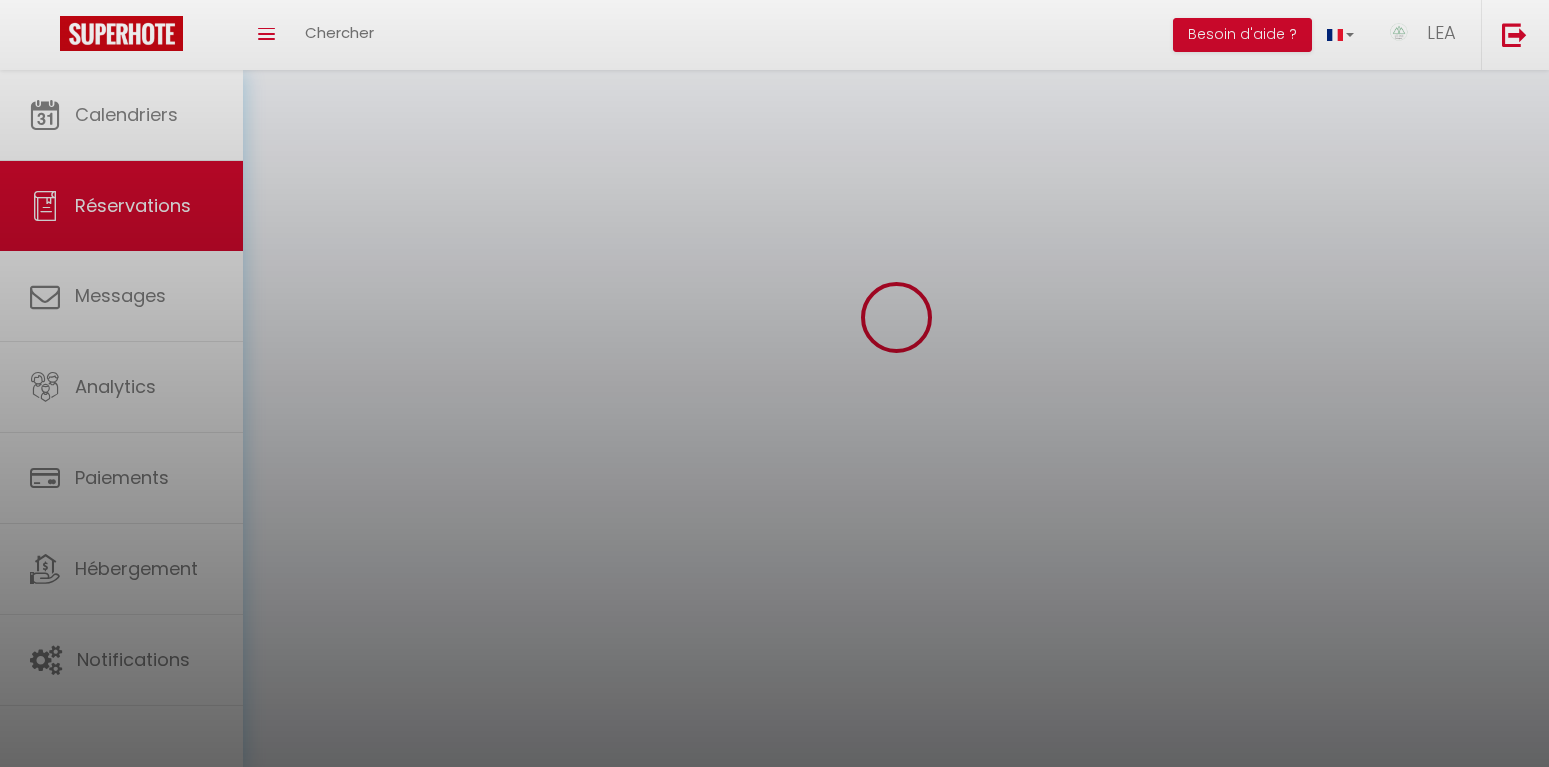 scroll, scrollTop: 68, scrollLeft: 0, axis: vertical 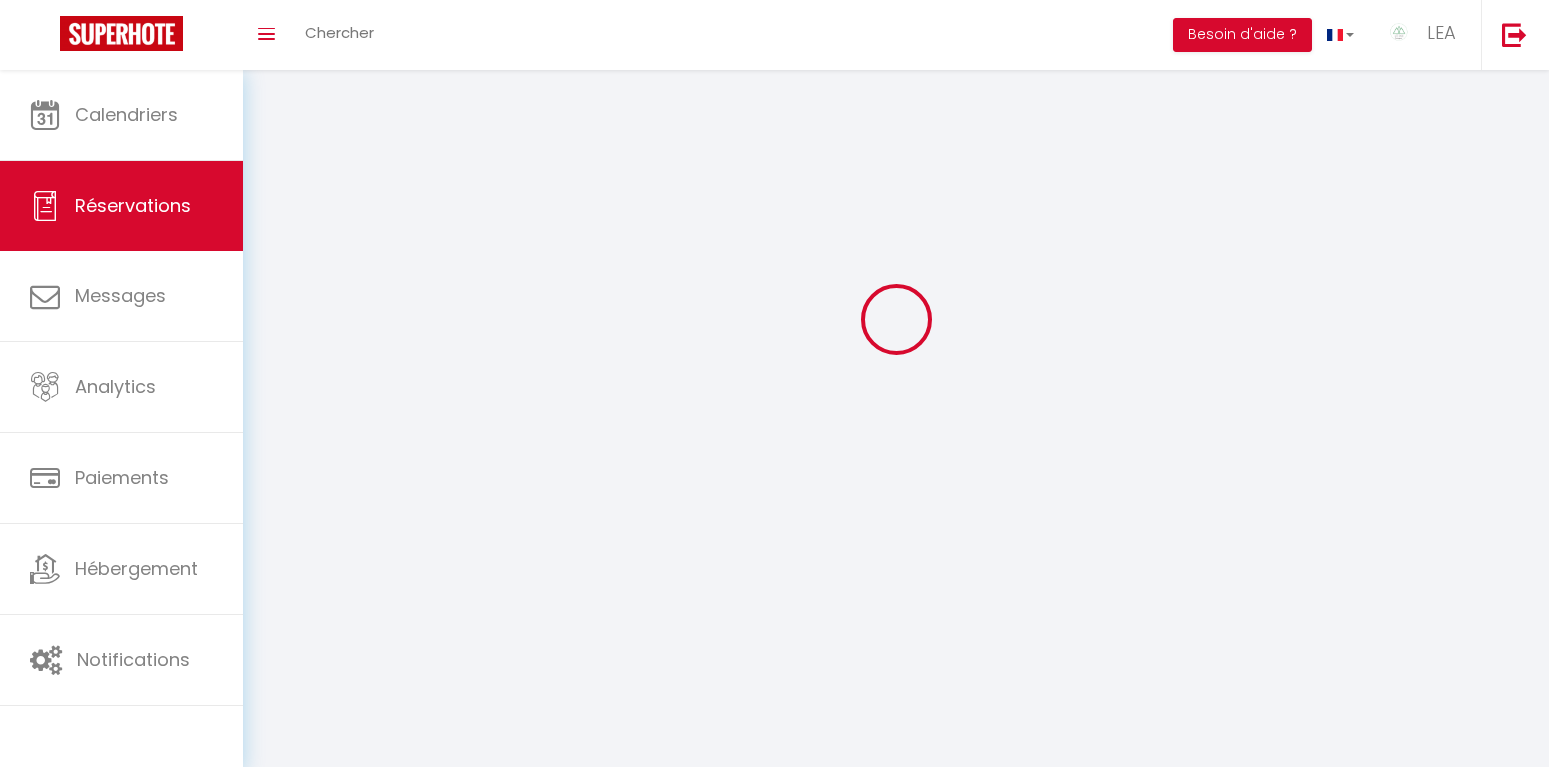 select 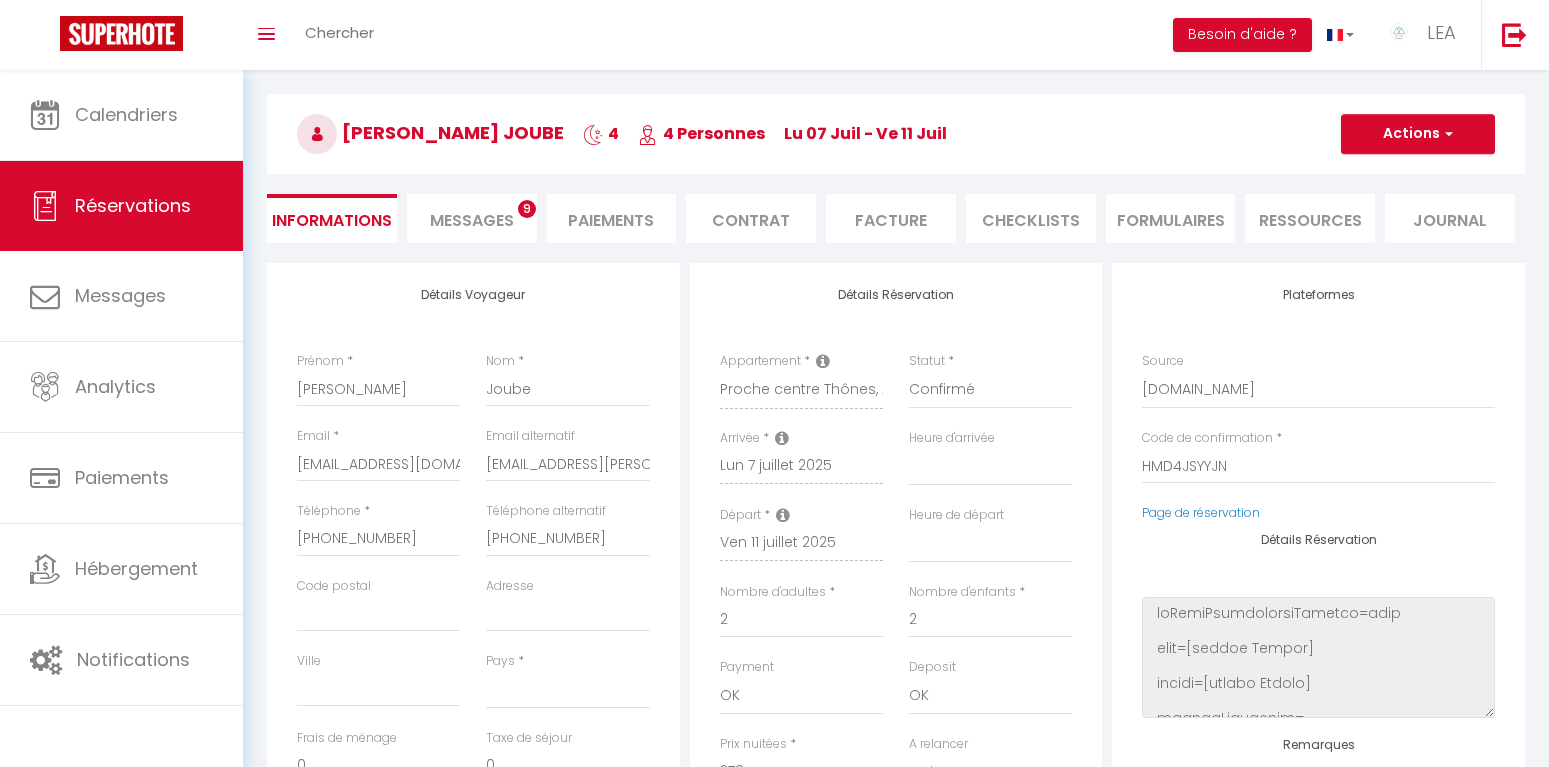 select 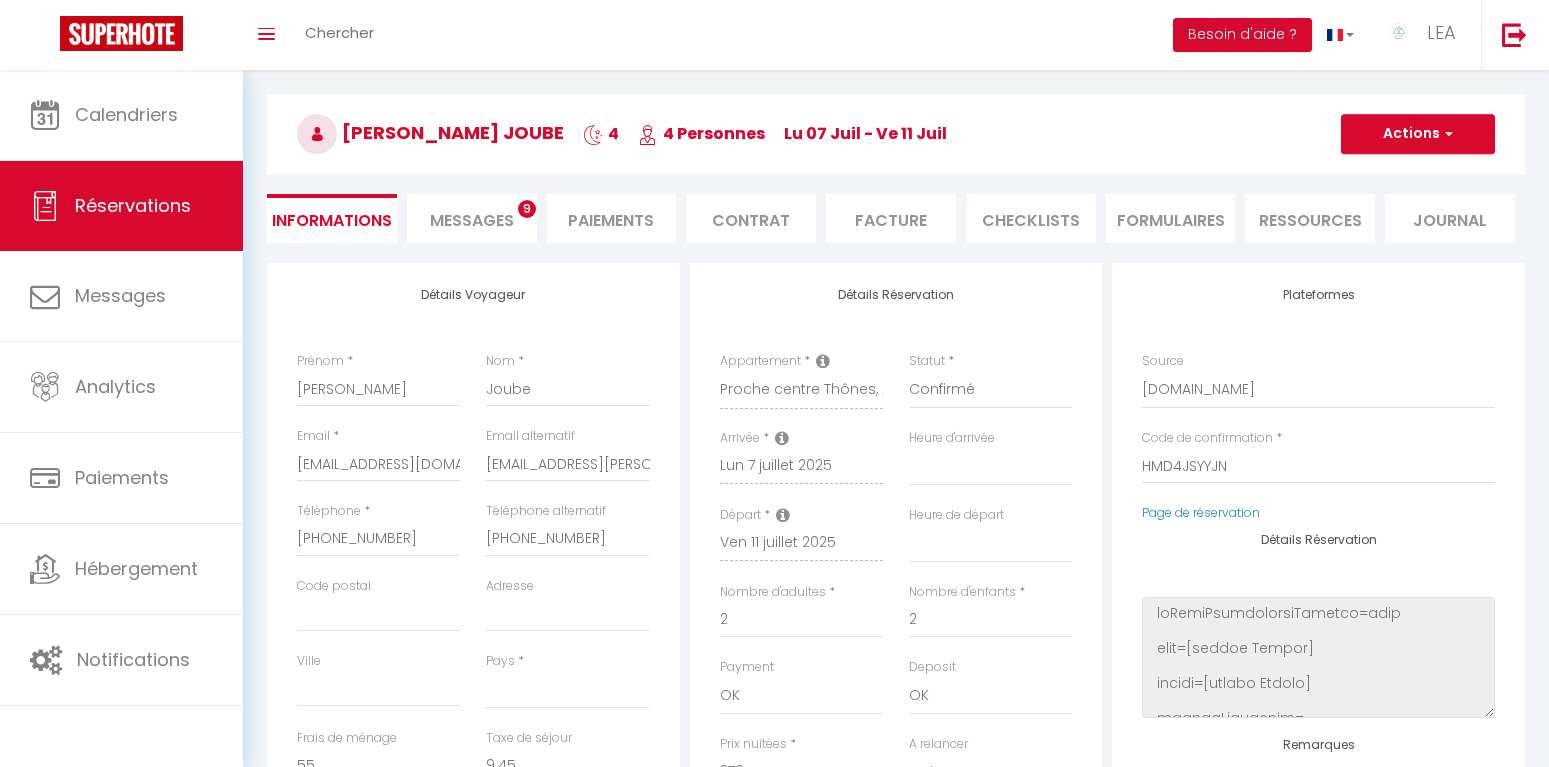 select 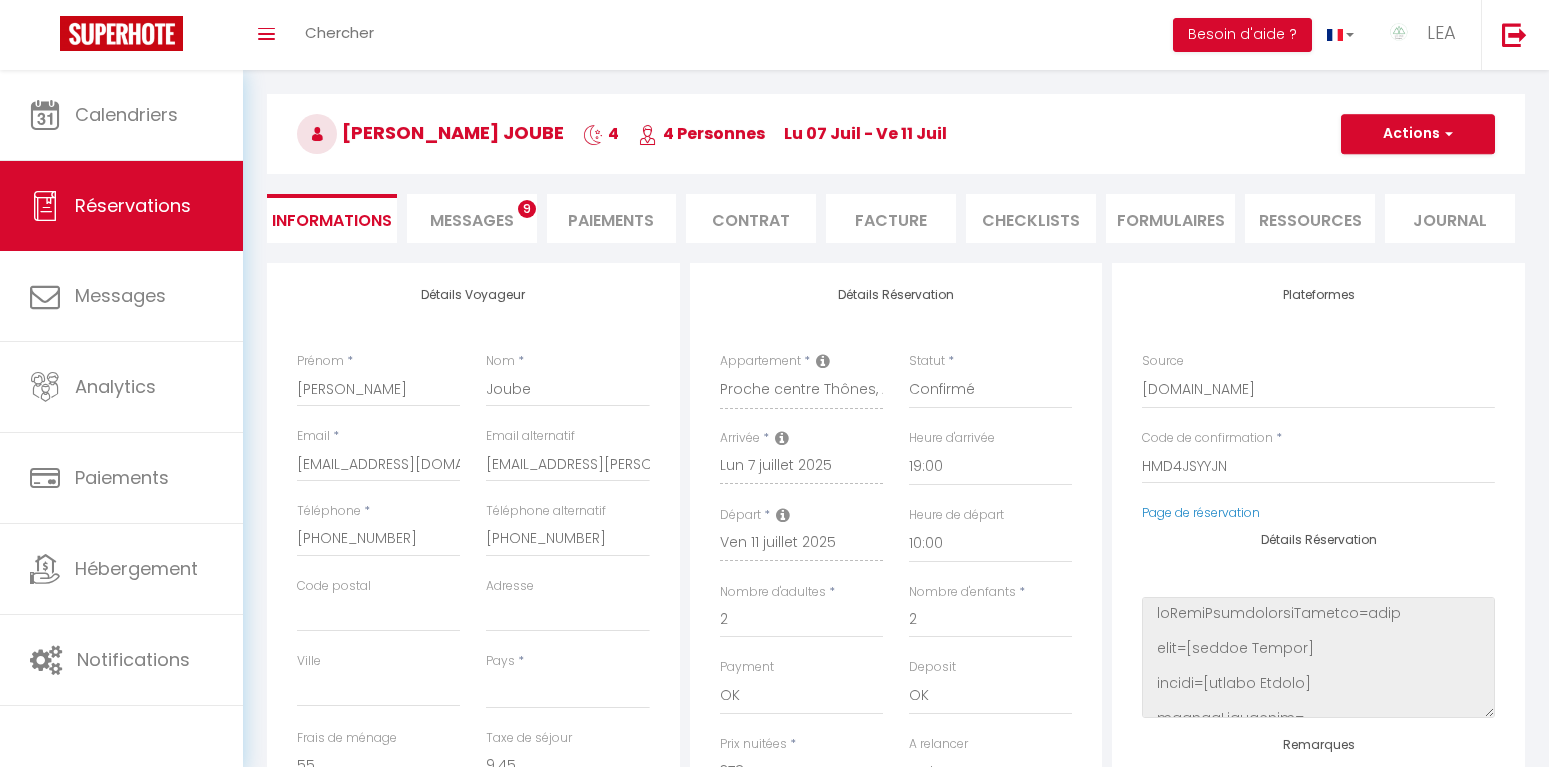 select 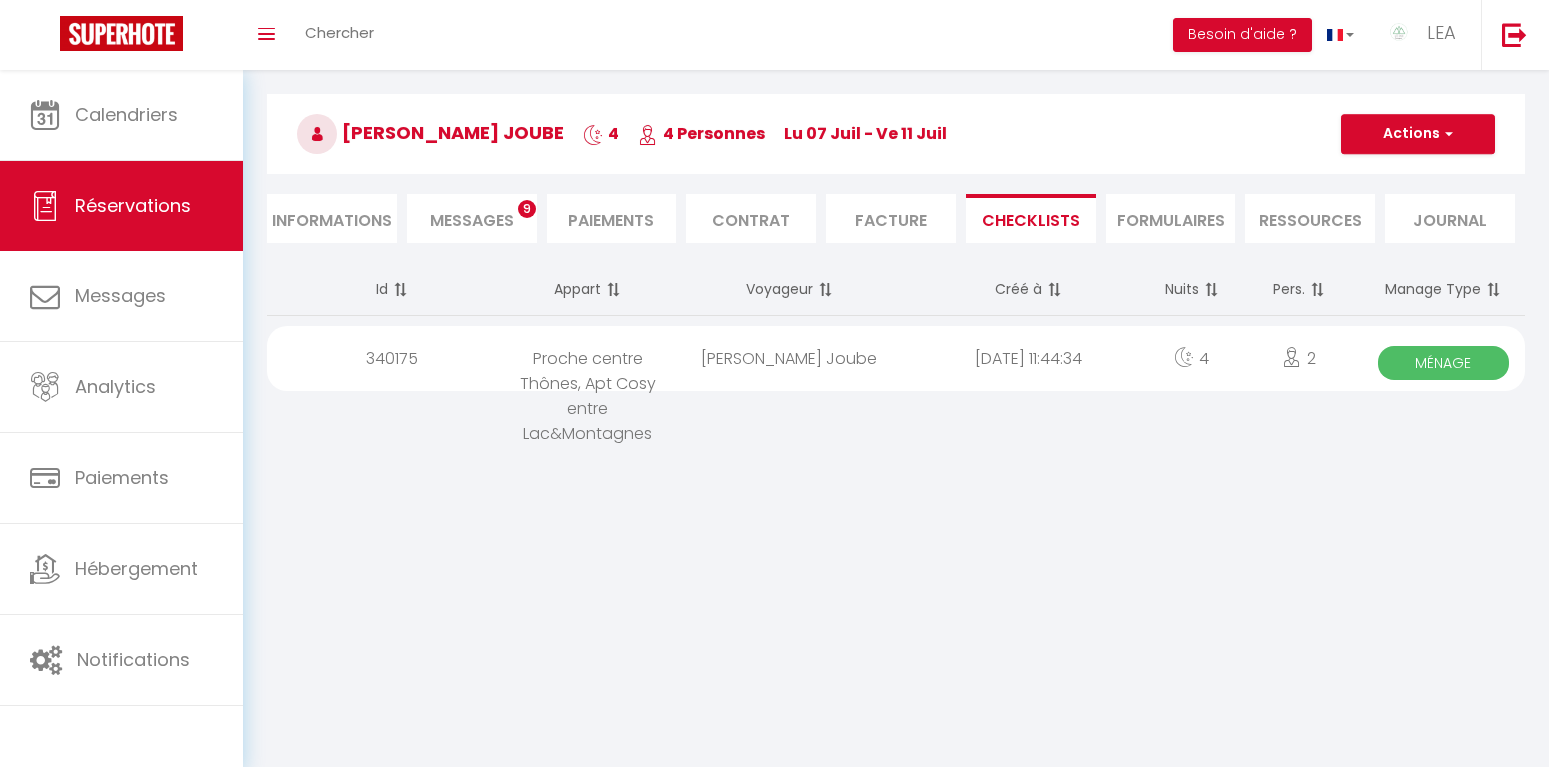 click on "[DATE] 11:44:34" at bounding box center [1028, 358] 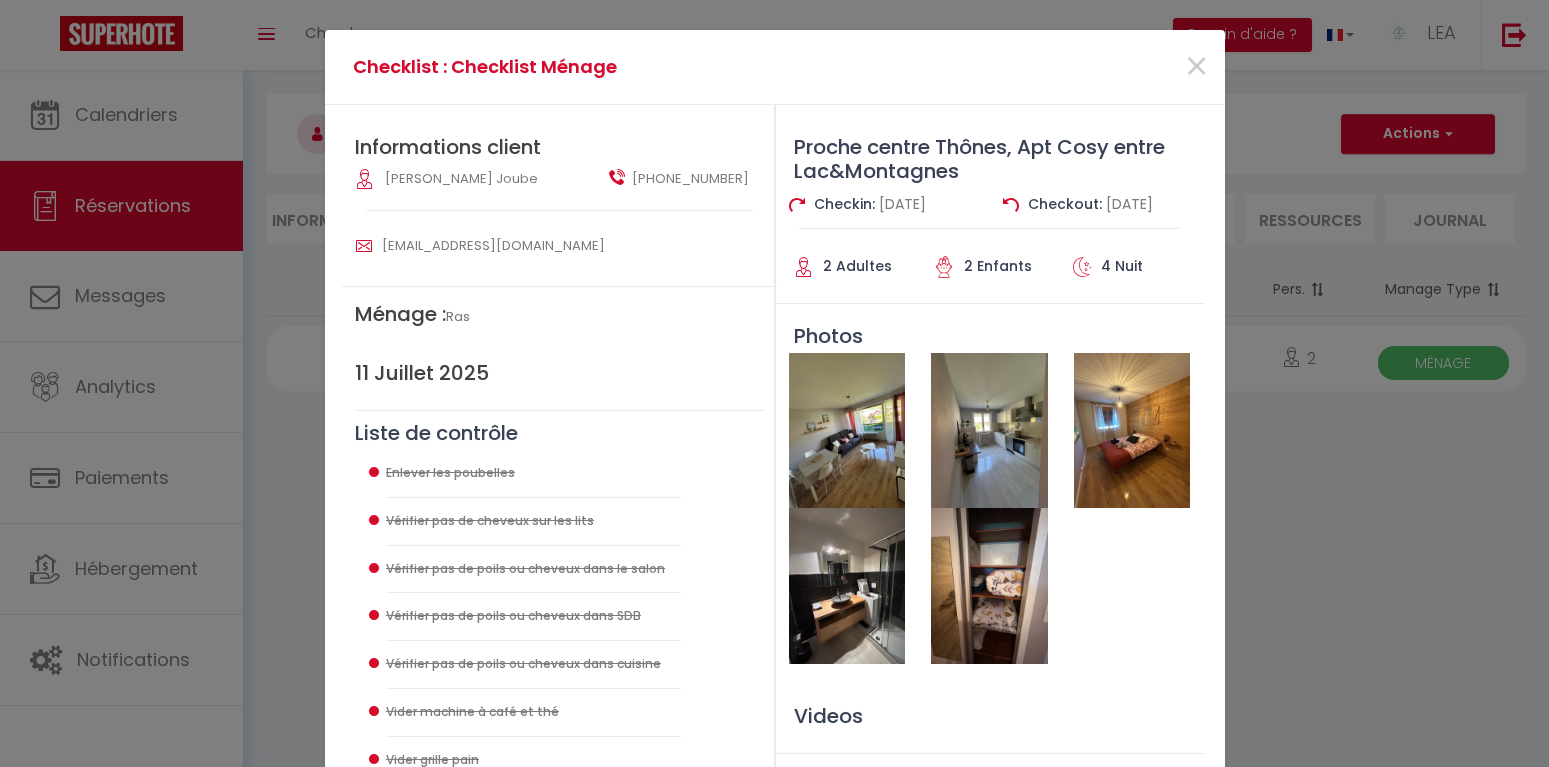 click at bounding box center (847, 430) 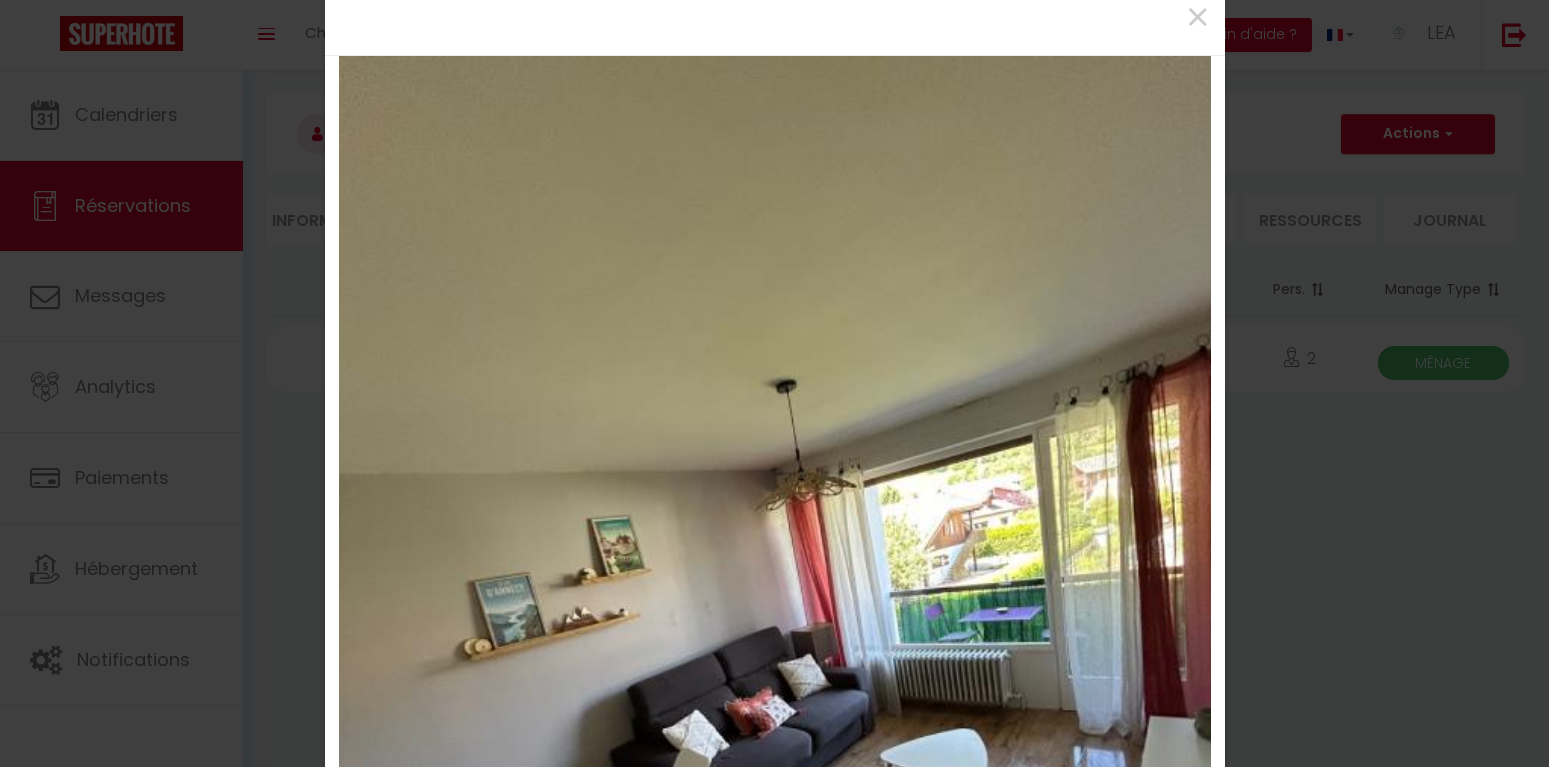 scroll, scrollTop: 0, scrollLeft: 0, axis: both 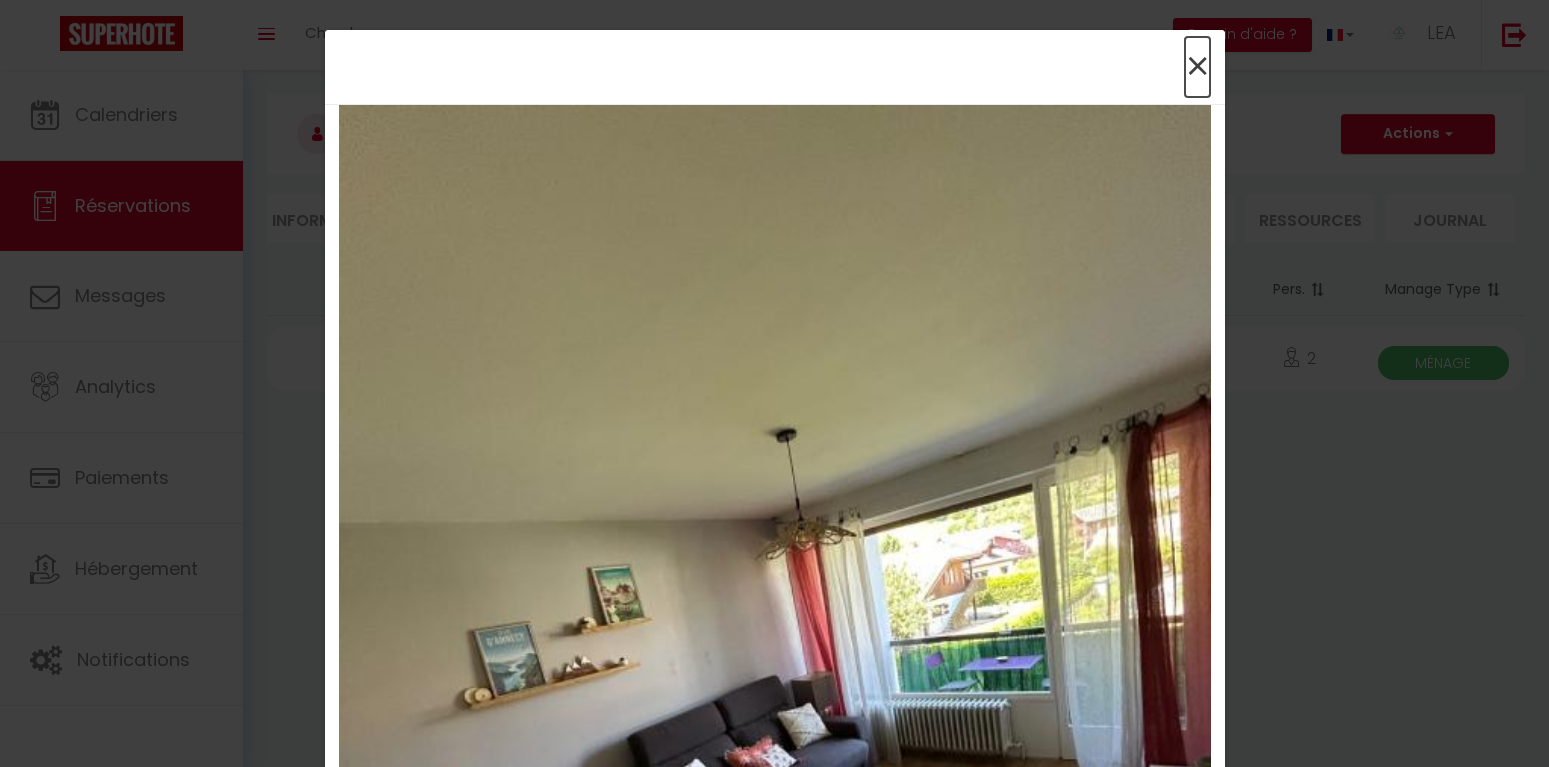 click on "×" at bounding box center [1197, 67] 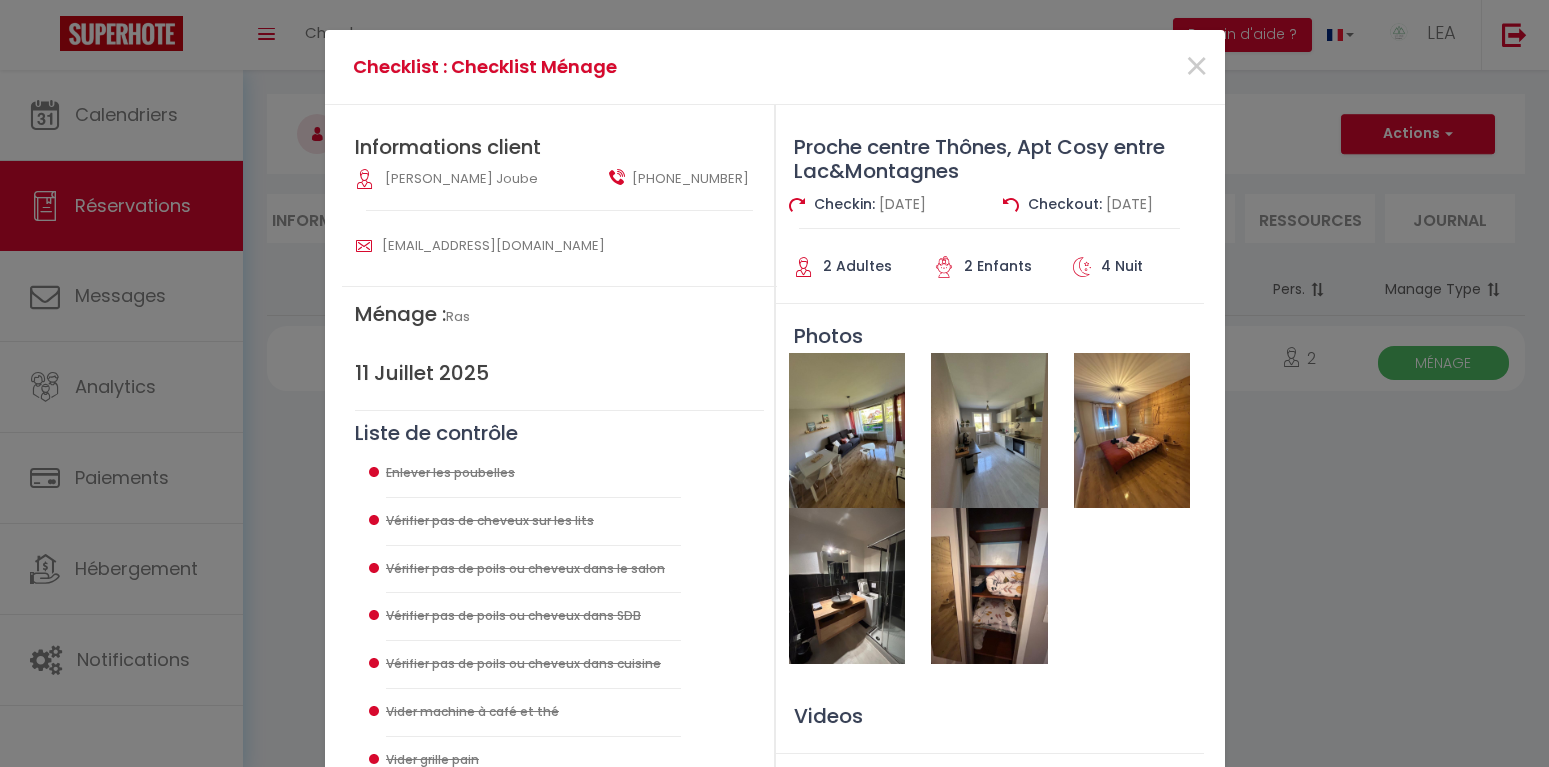 click at bounding box center [989, 430] 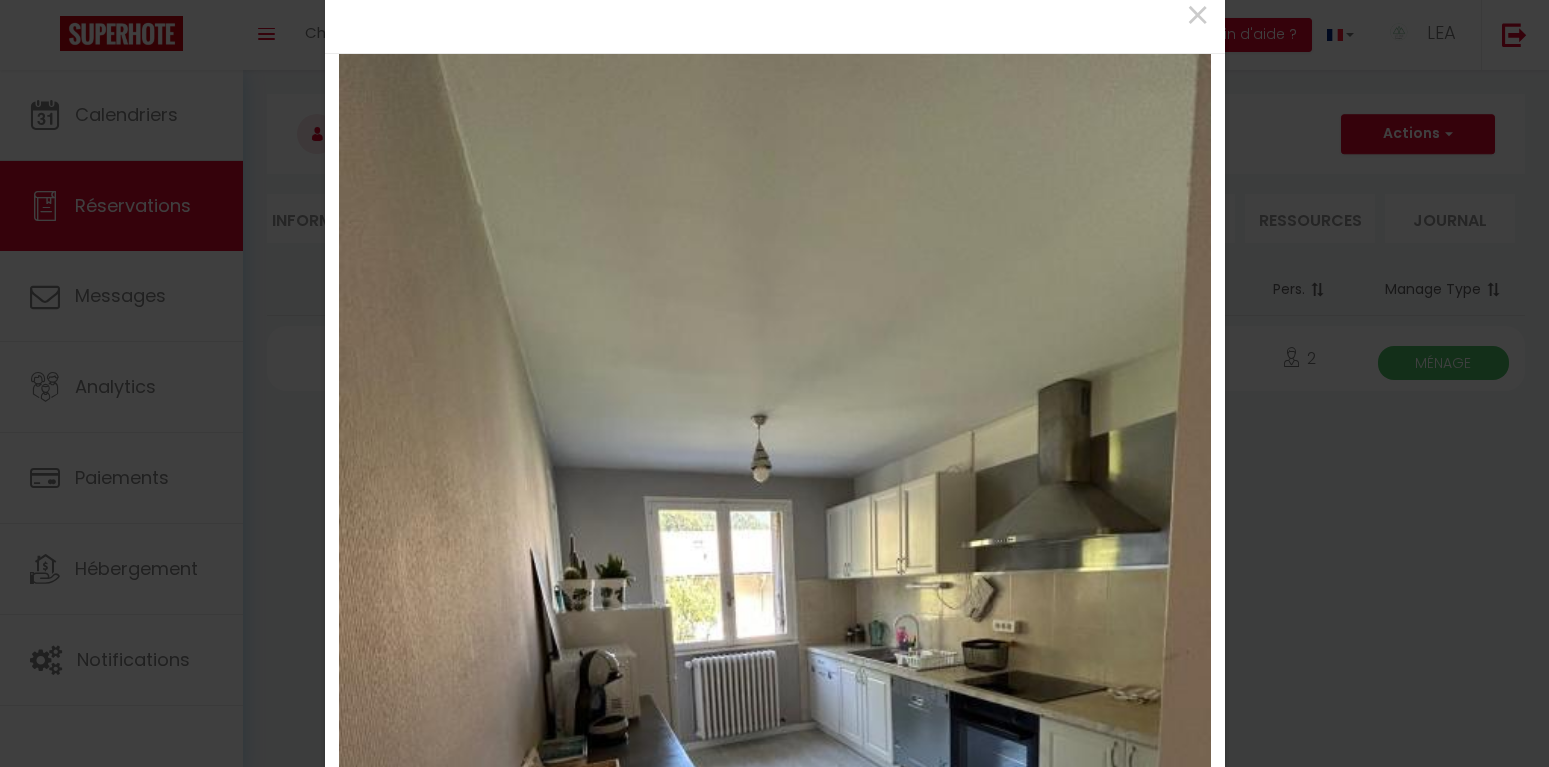 scroll, scrollTop: 0, scrollLeft: 0, axis: both 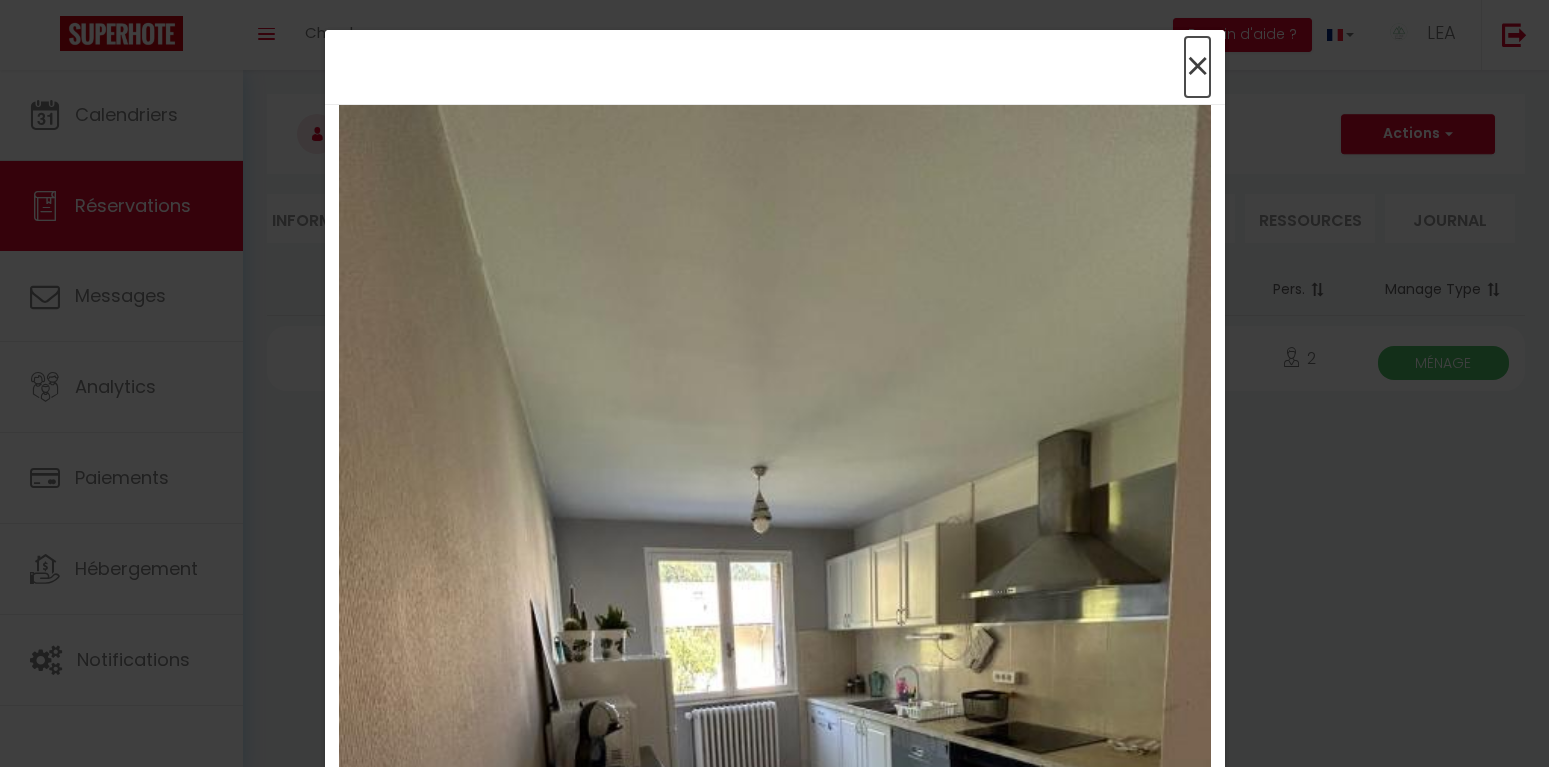 click on "×" at bounding box center (1197, 67) 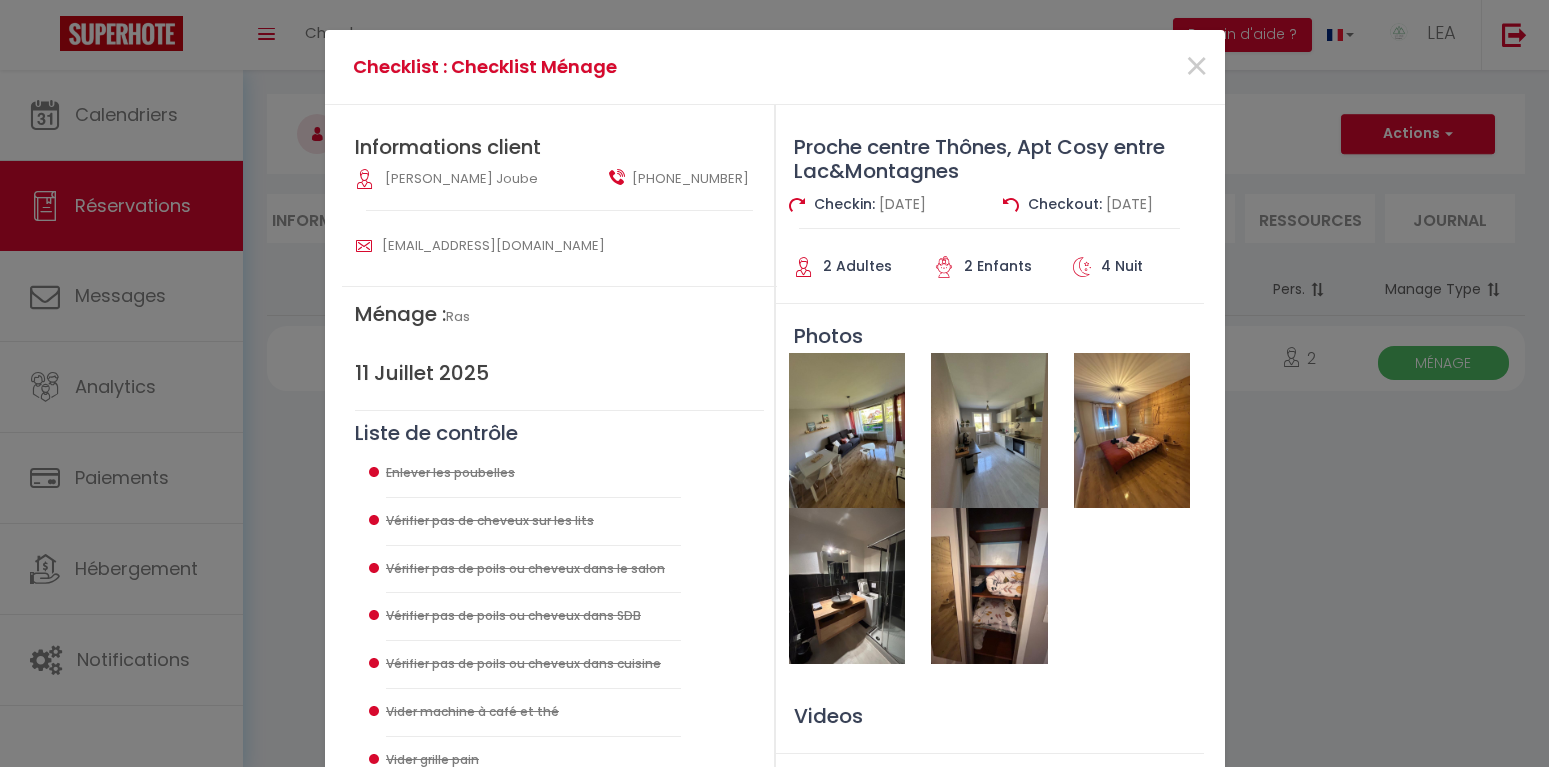 click at bounding box center (989, 430) 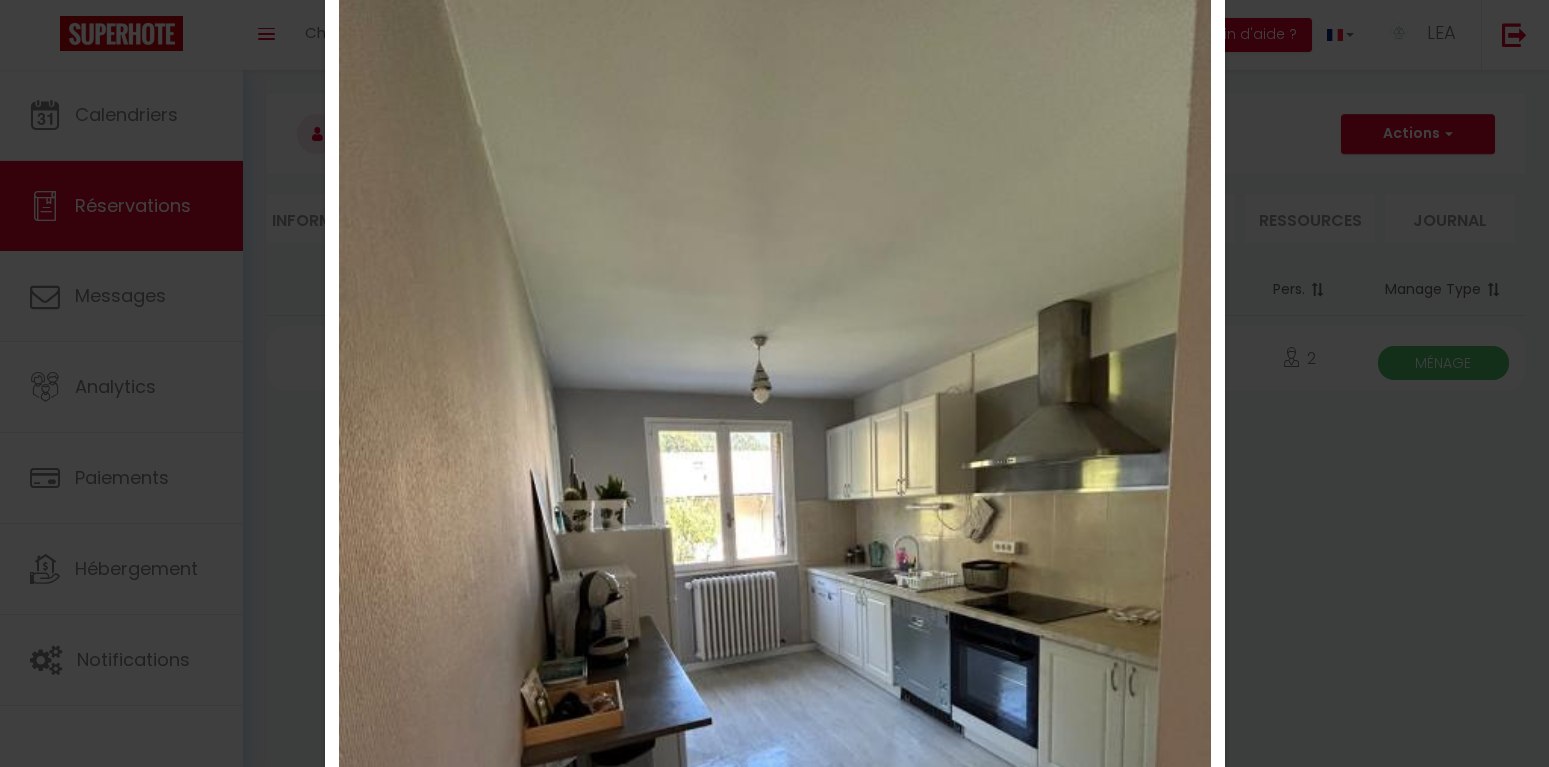 scroll, scrollTop: 0, scrollLeft: 0, axis: both 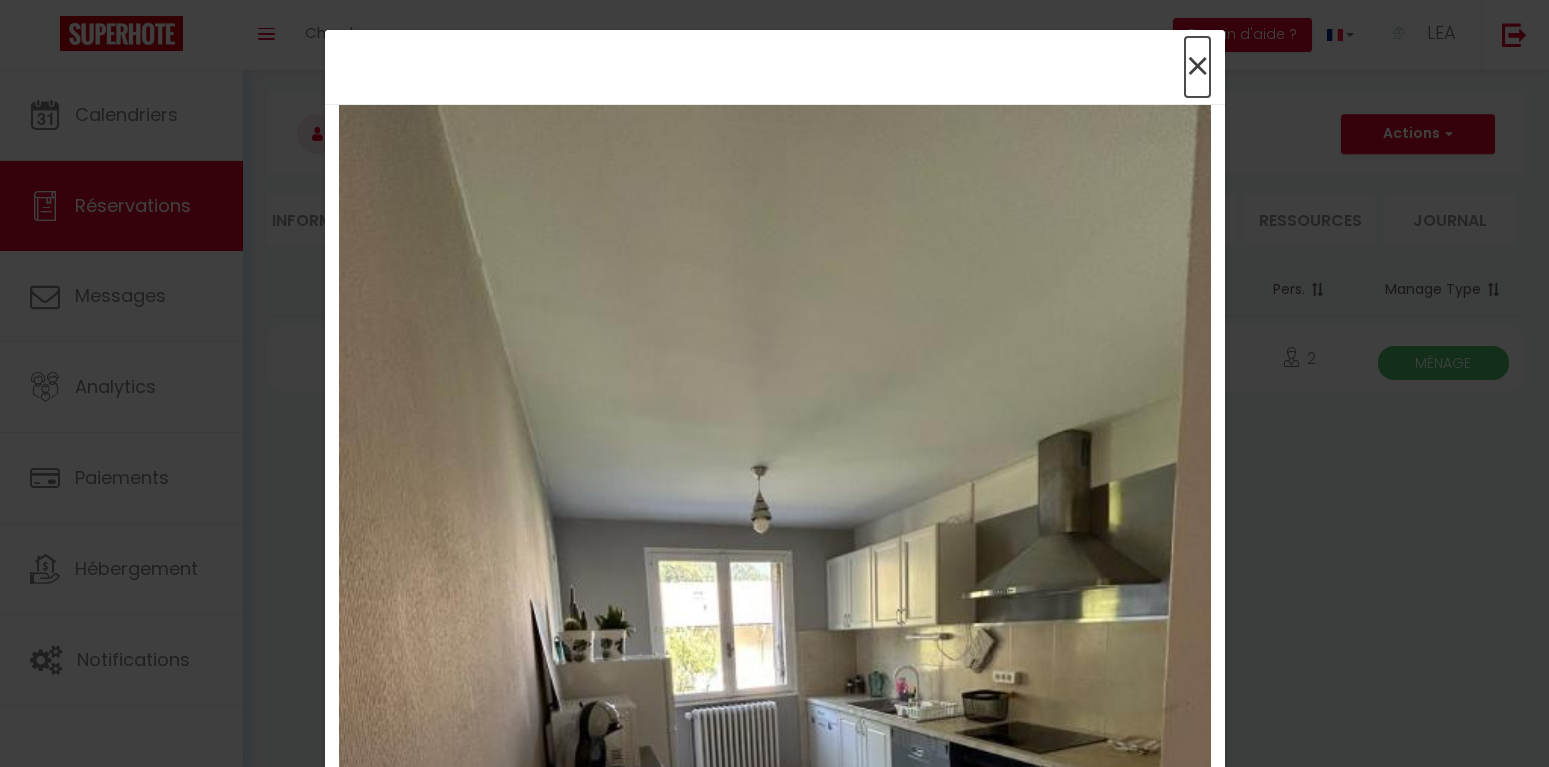 click on "×" at bounding box center (1197, 67) 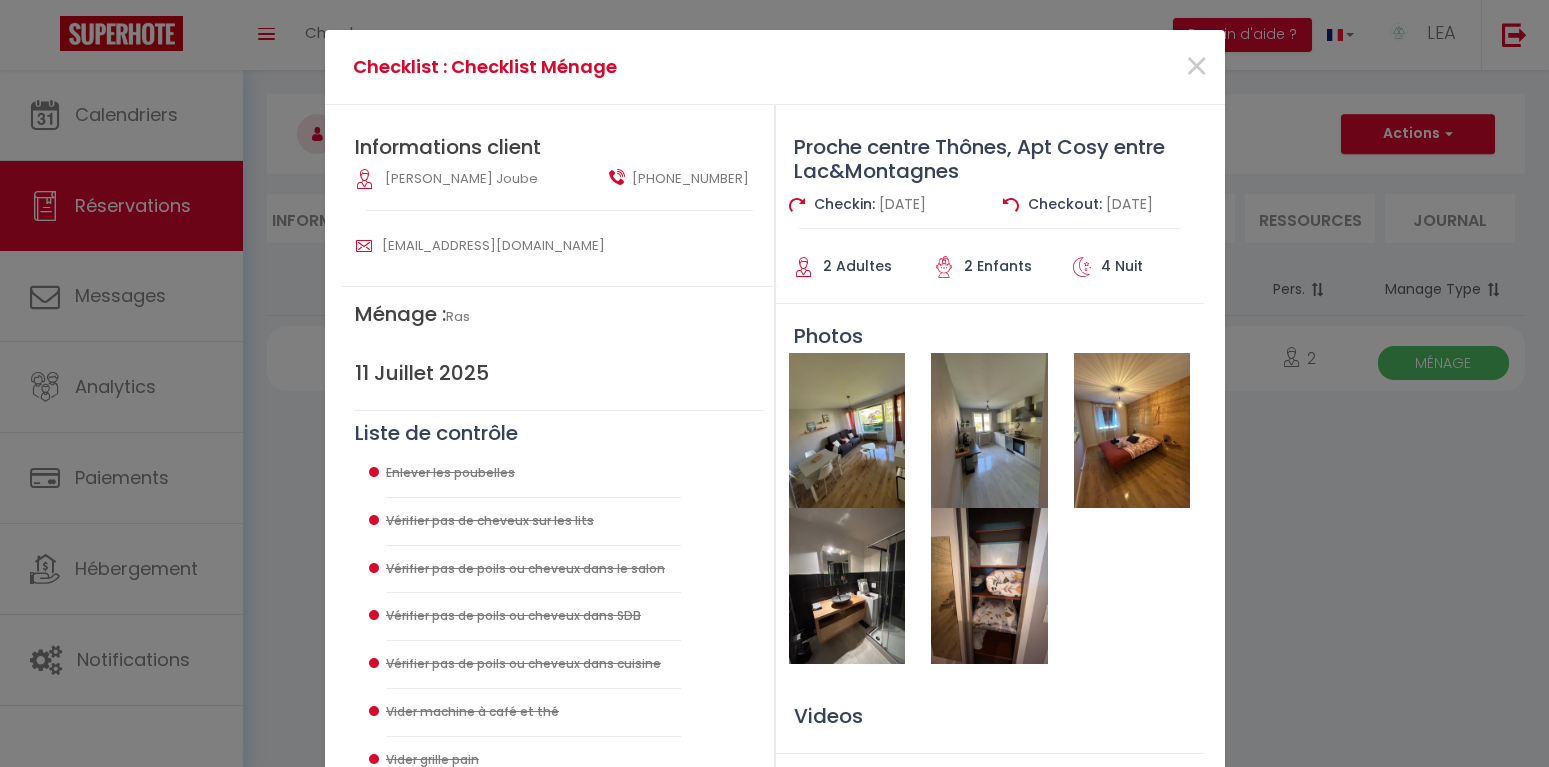 click at bounding box center [1132, 430] 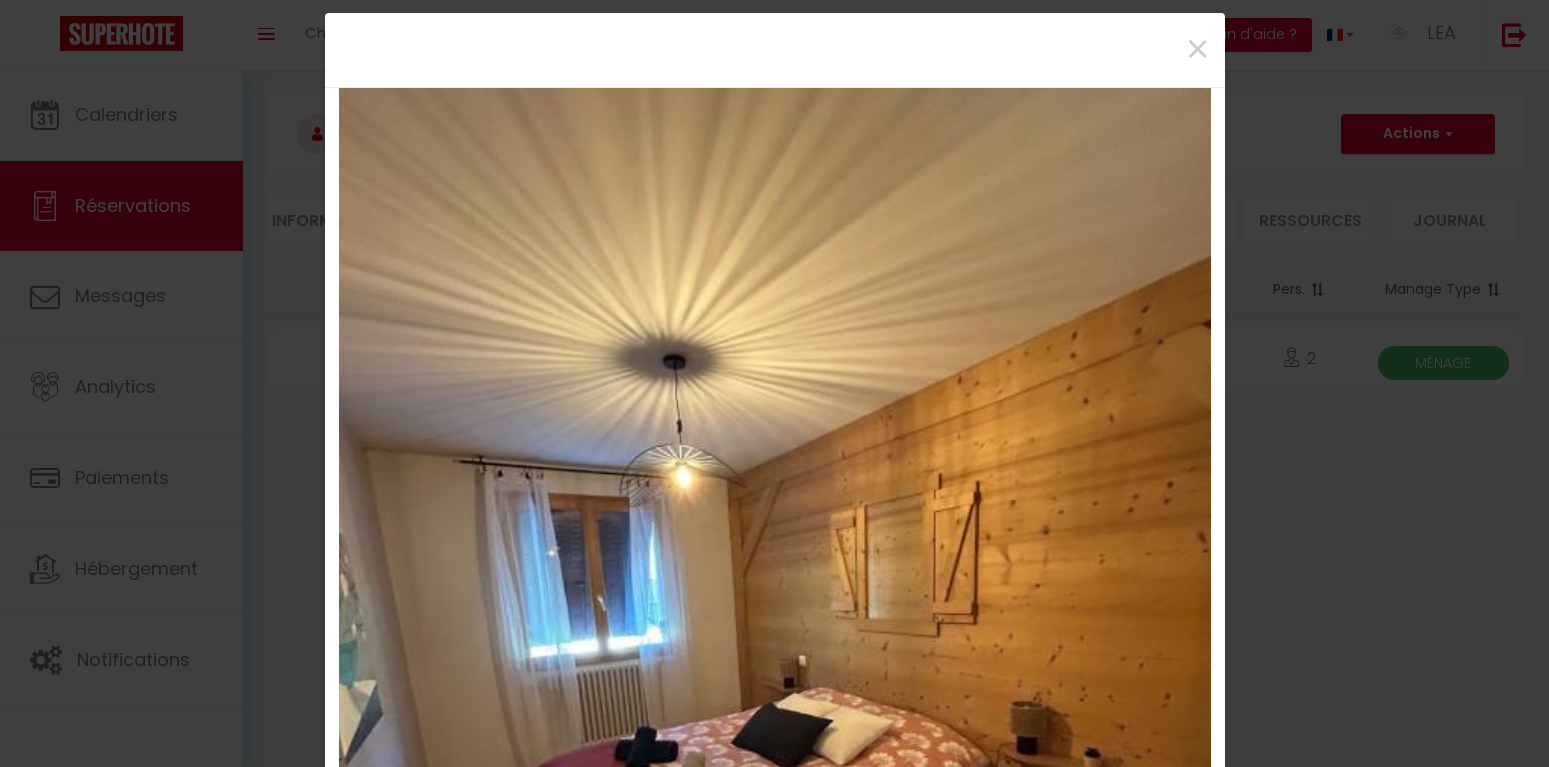 scroll, scrollTop: 0, scrollLeft: 0, axis: both 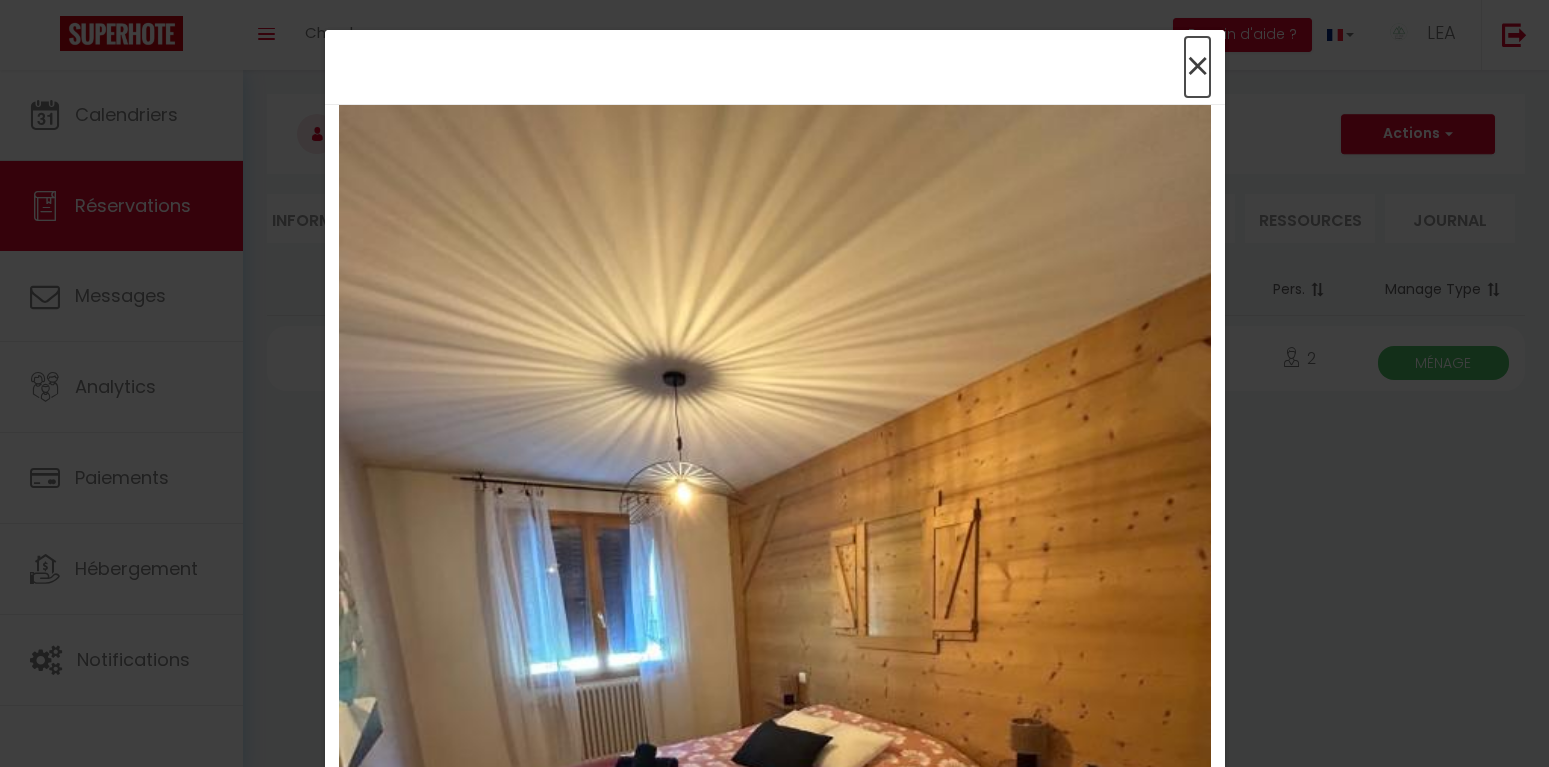 click on "×" at bounding box center (1197, 67) 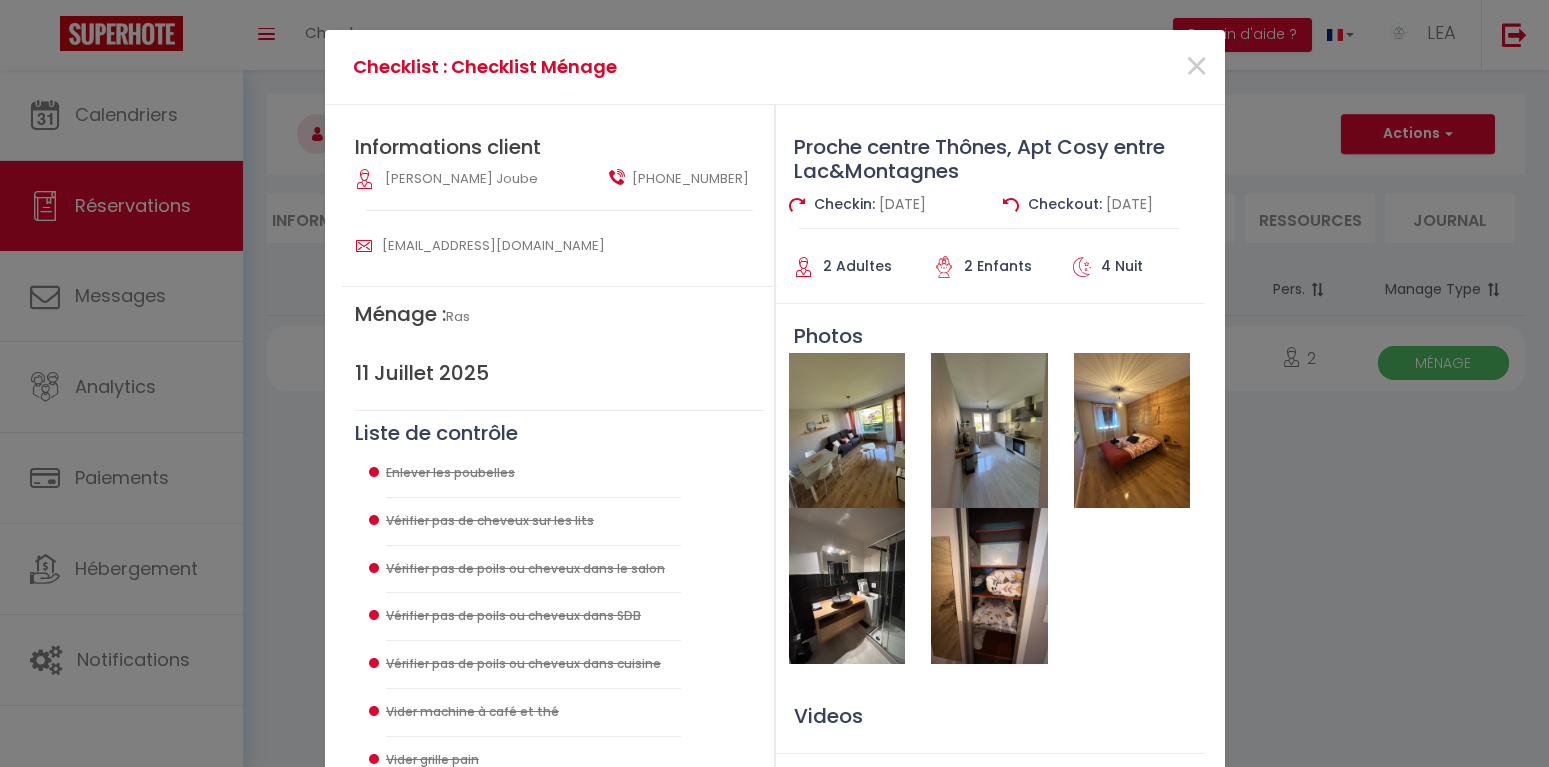 click at bounding box center [847, 585] 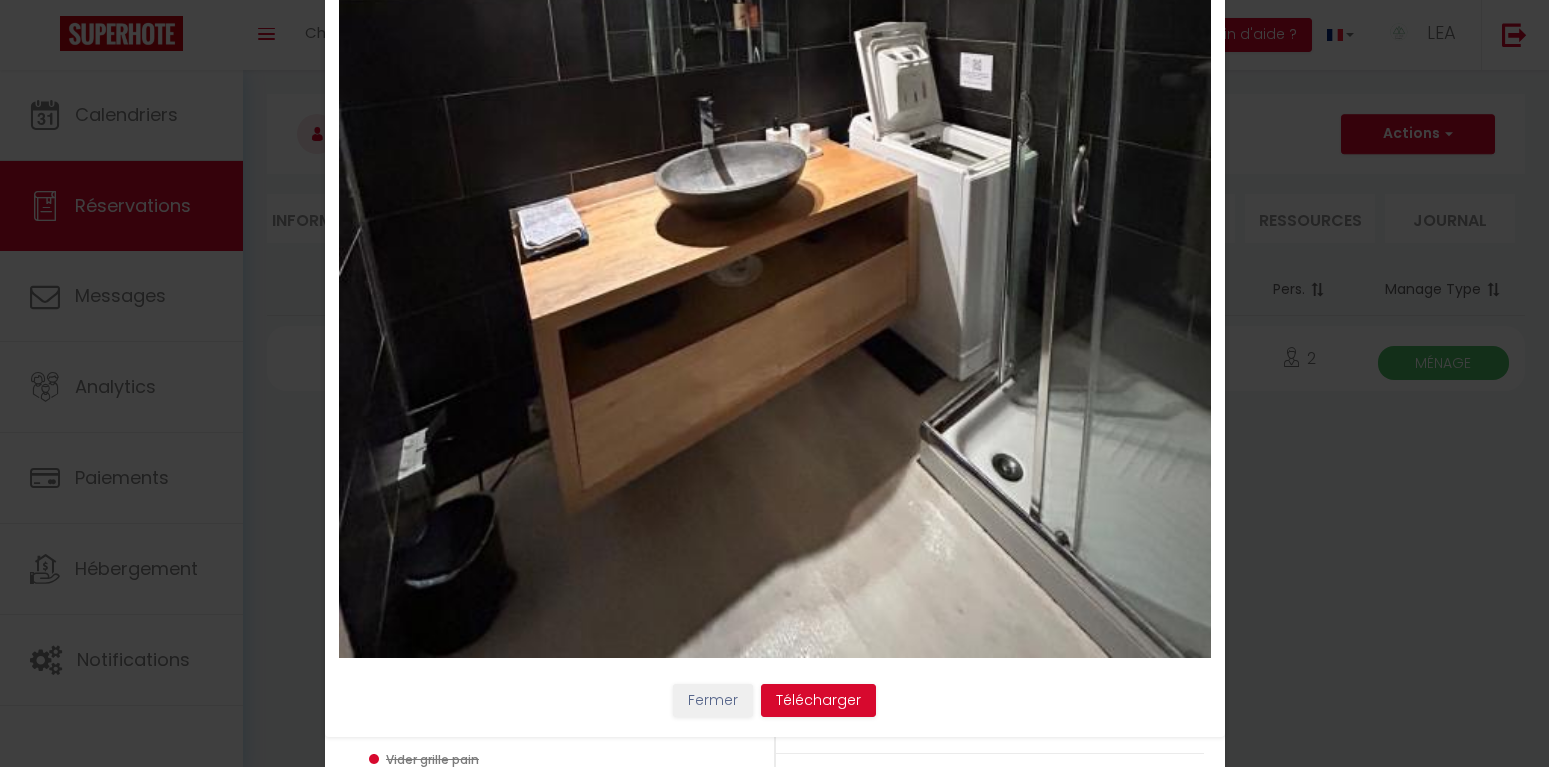 scroll, scrollTop: 0, scrollLeft: 0, axis: both 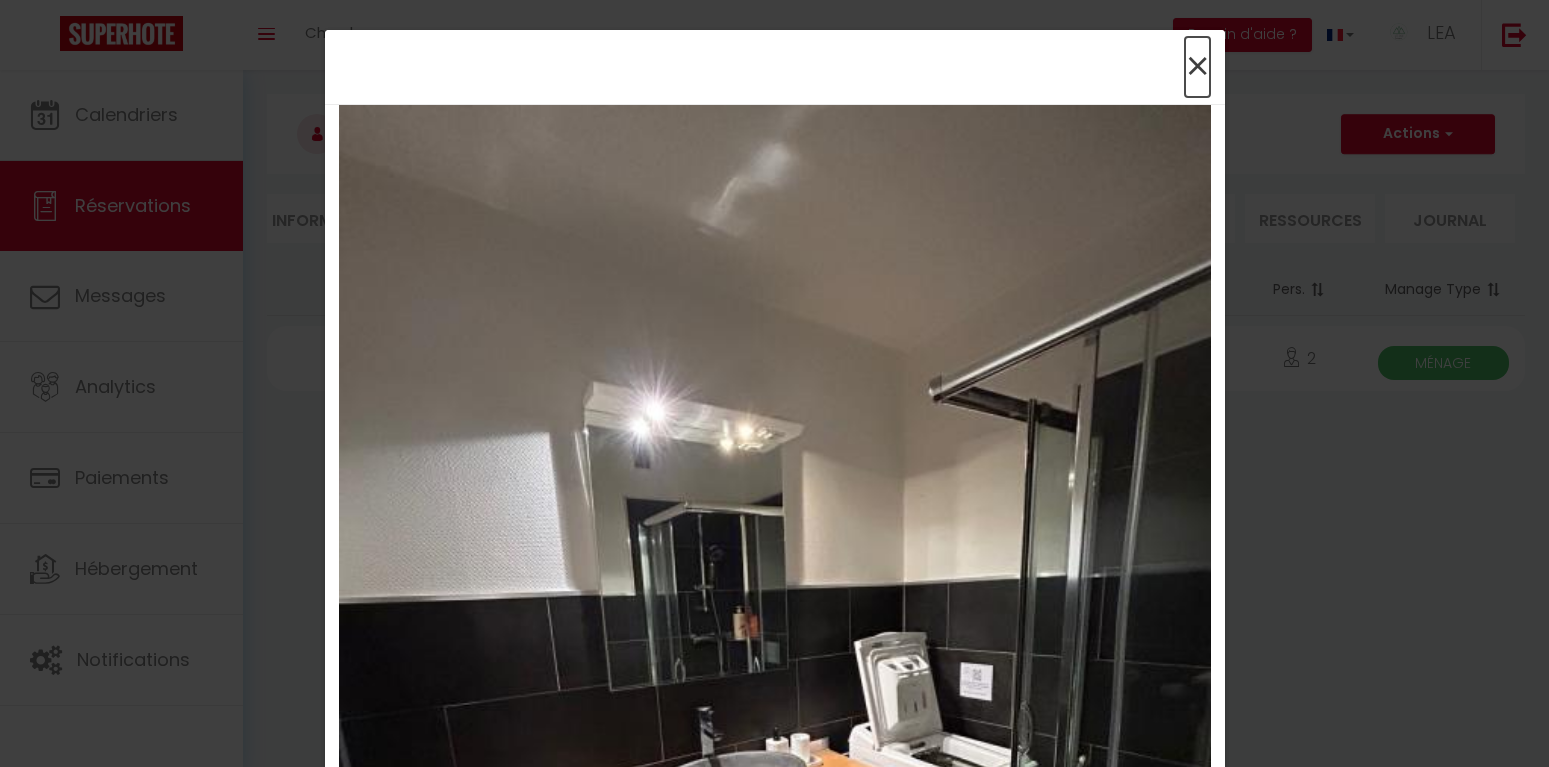 click on "×" at bounding box center [1197, 67] 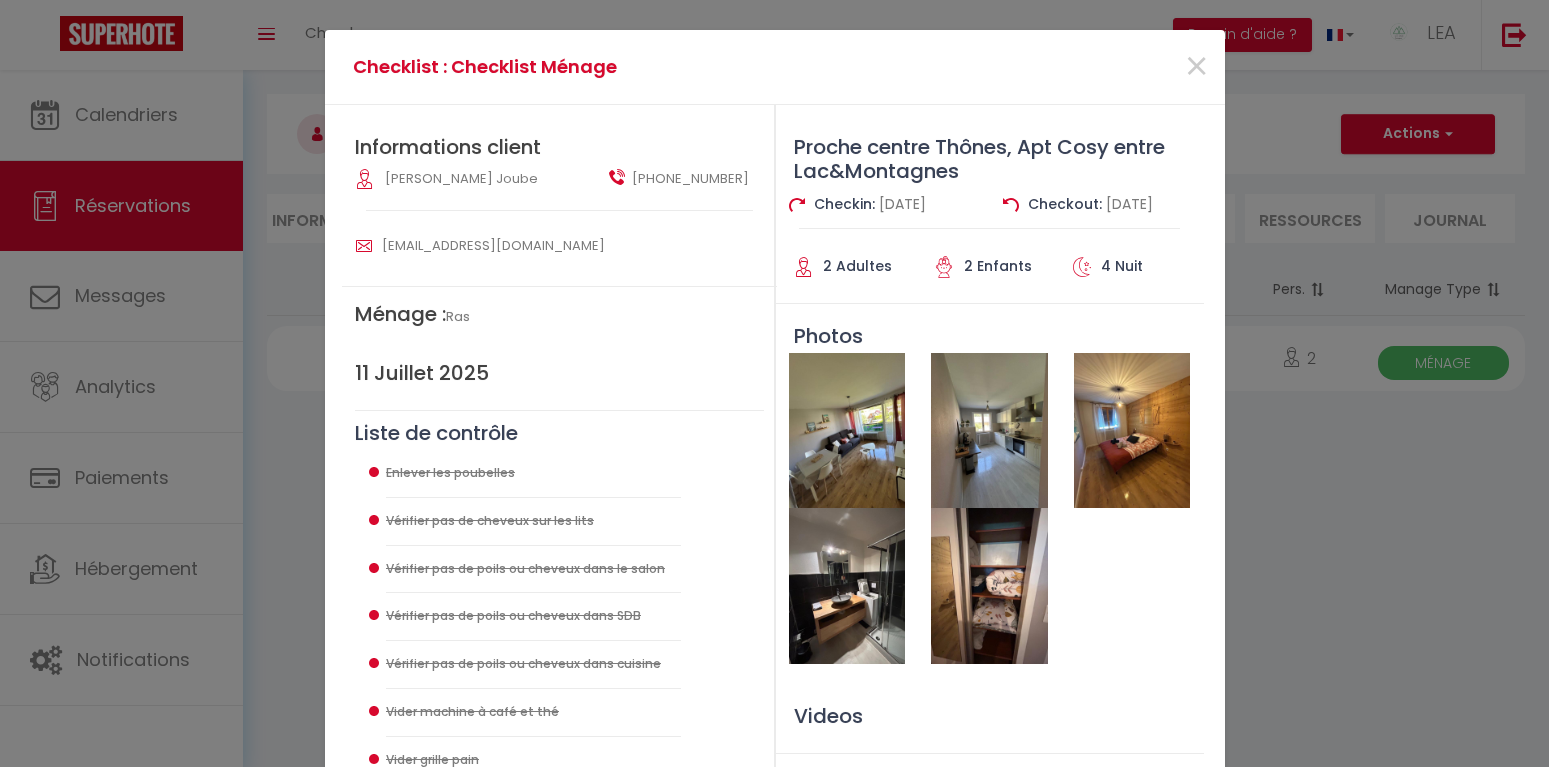 click at bounding box center (989, 585) 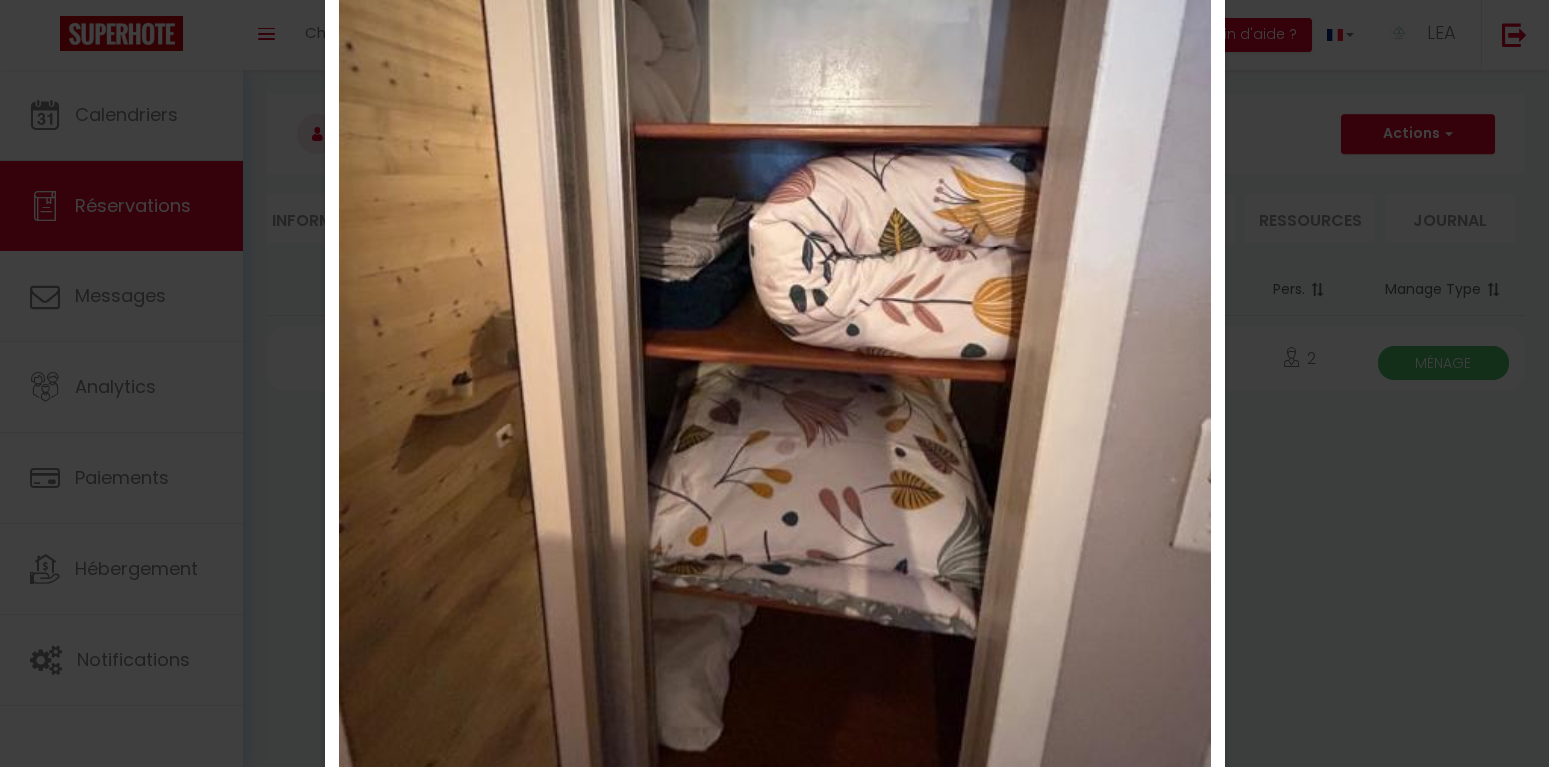 scroll, scrollTop: 0, scrollLeft: 0, axis: both 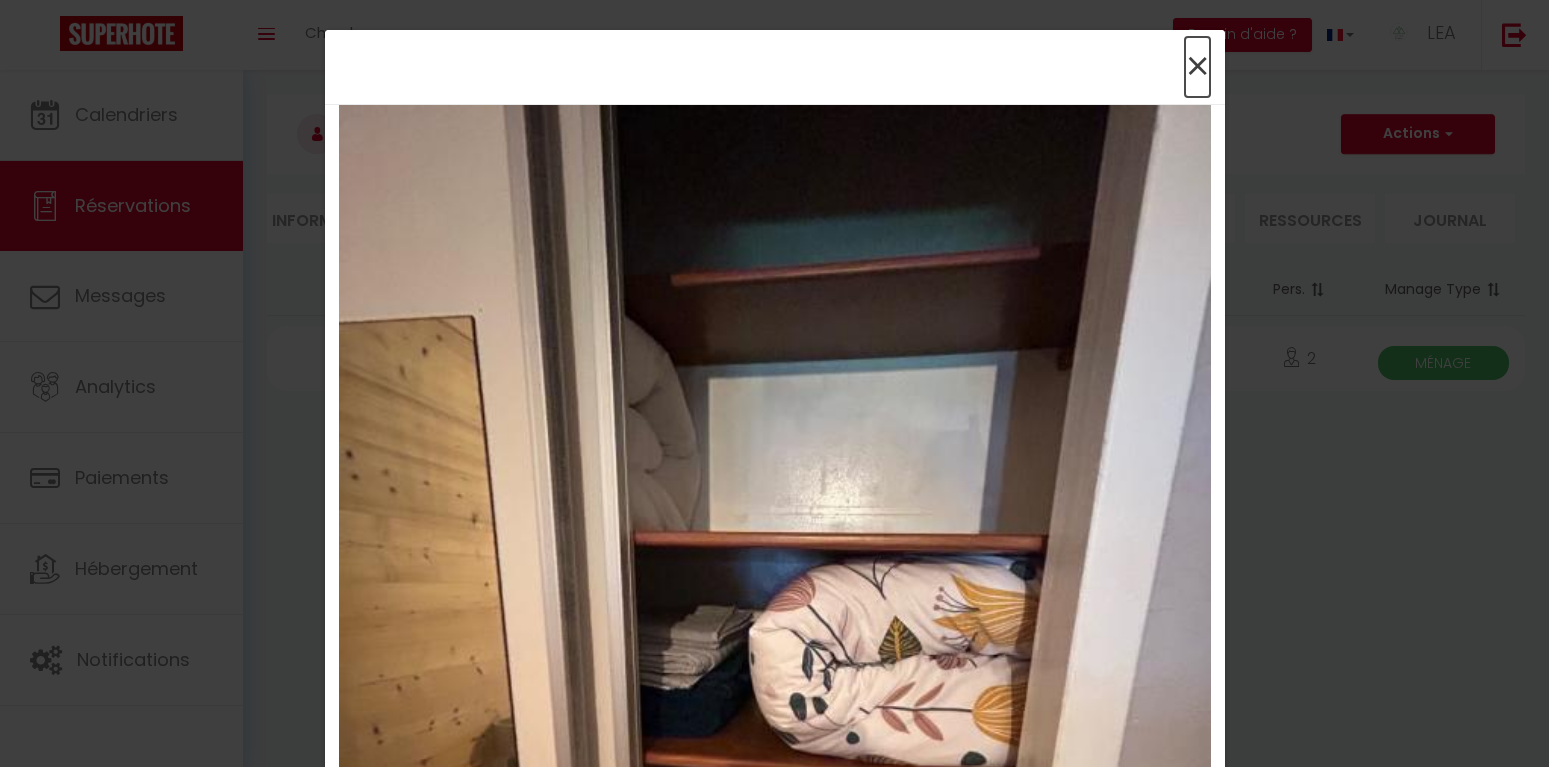 click on "×" at bounding box center (1197, 67) 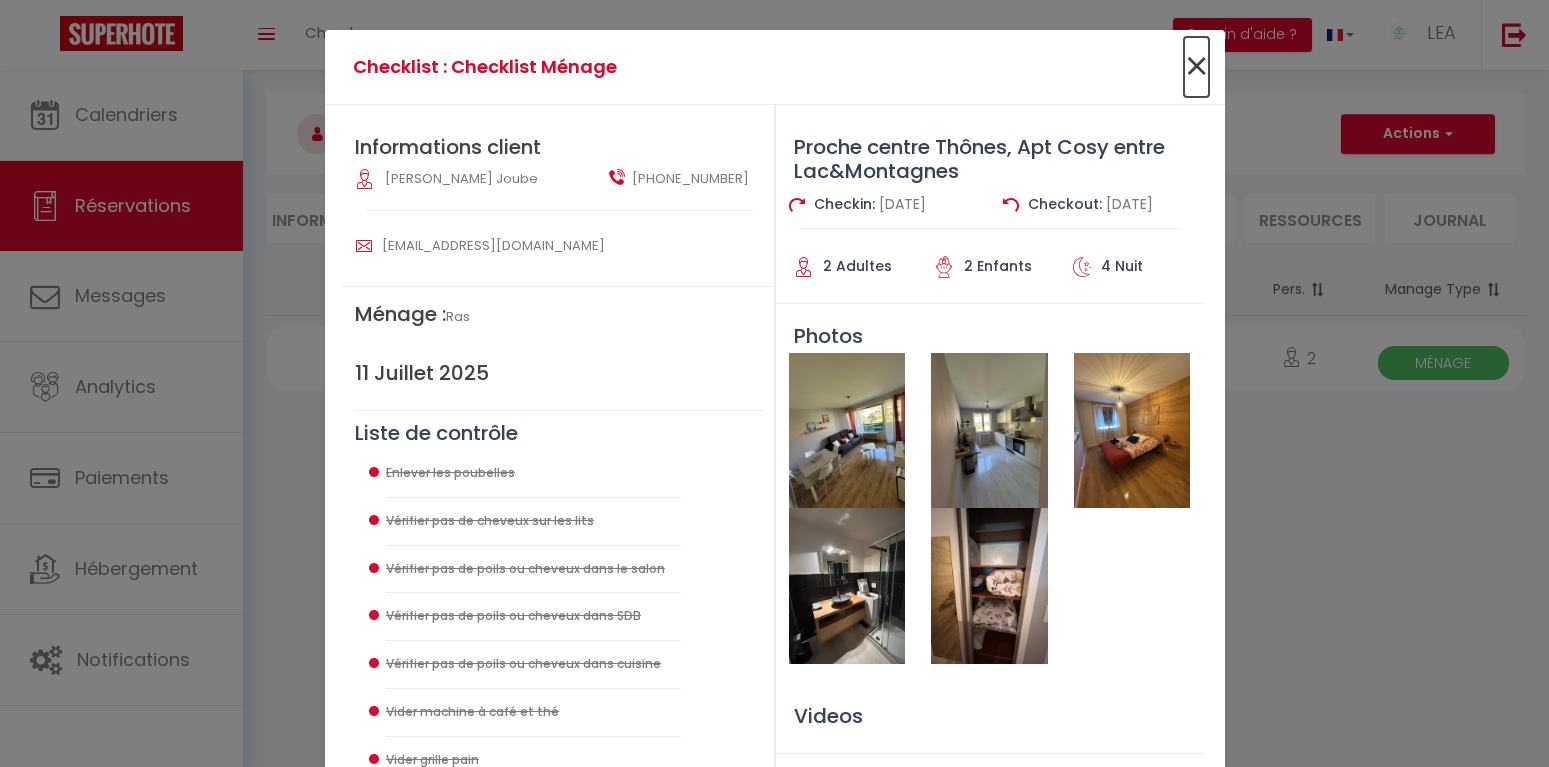 click on "×" at bounding box center (1196, 67) 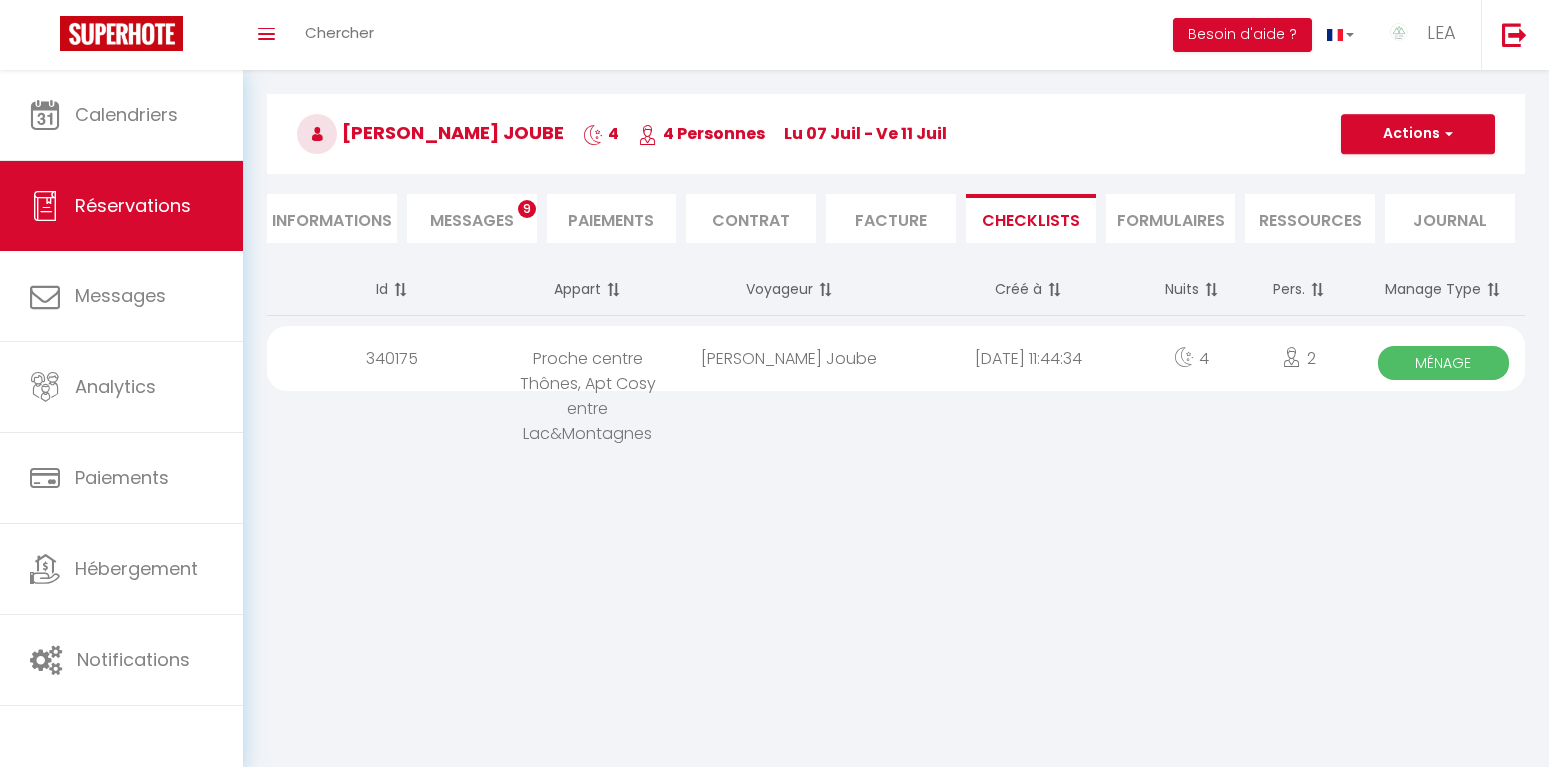 click on "Besoin d'aide ?" at bounding box center [1242, 35] 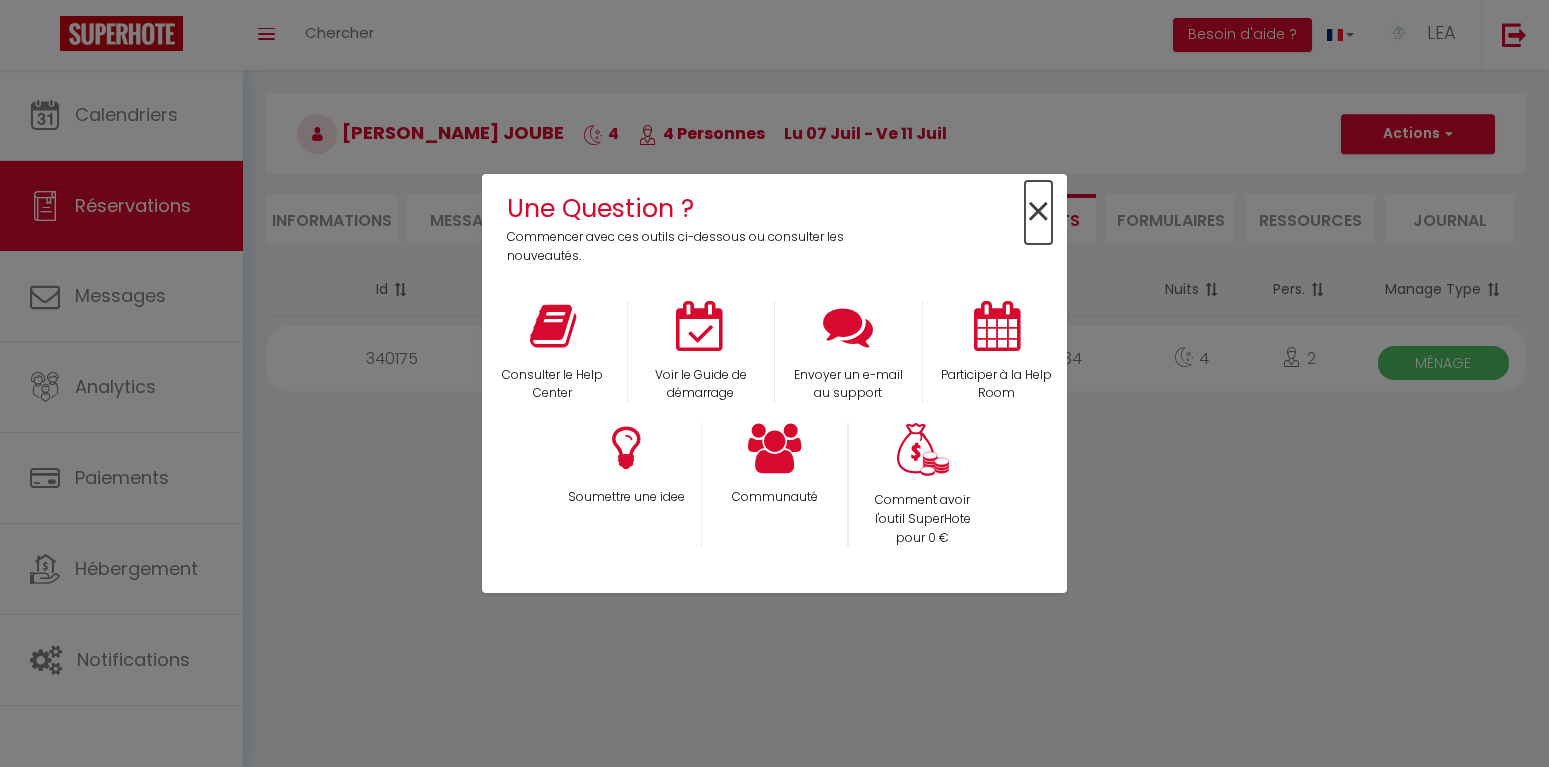 click on "×" at bounding box center (1038, 212) 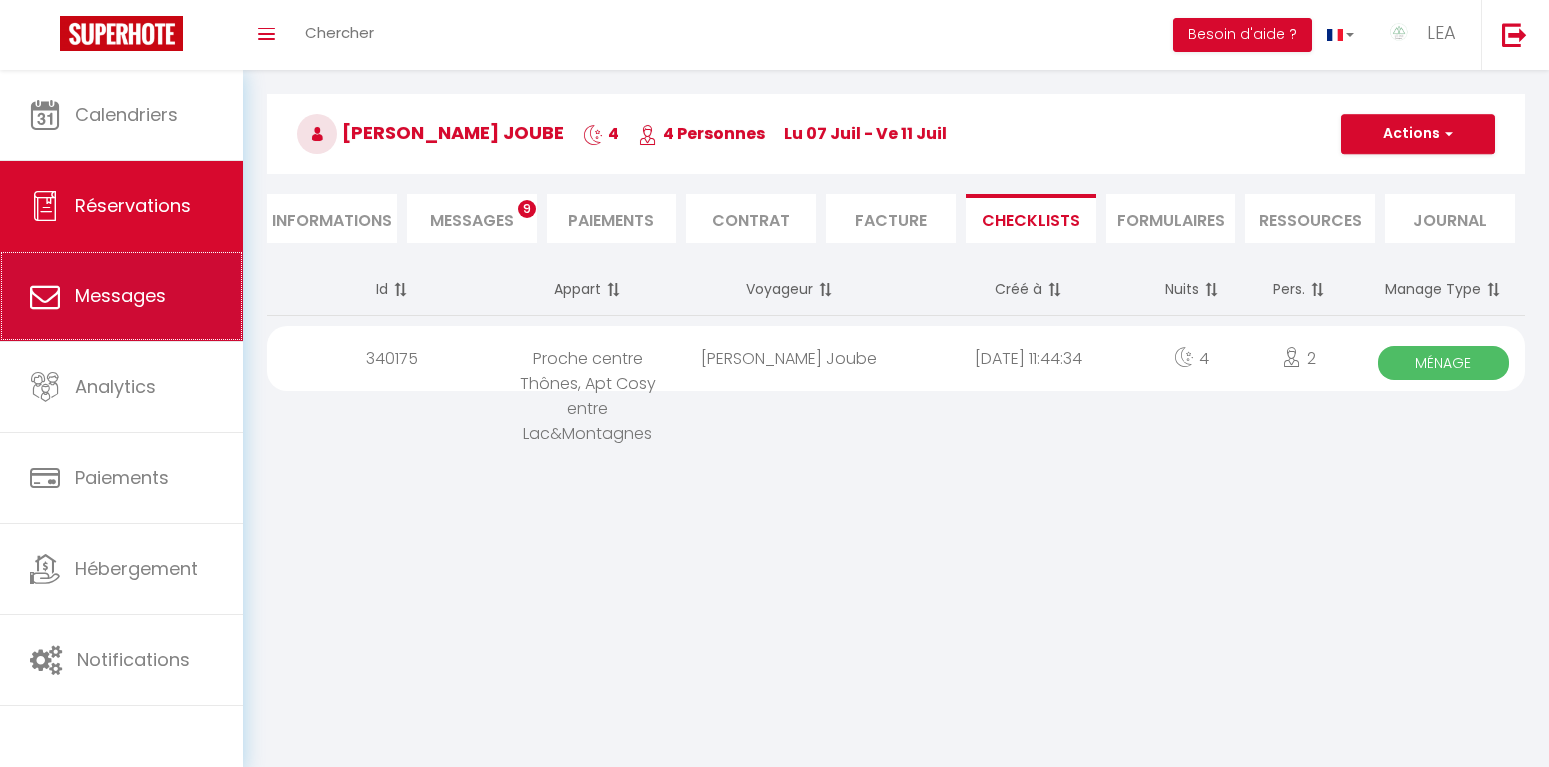 click on "Messages" at bounding box center (120, 295) 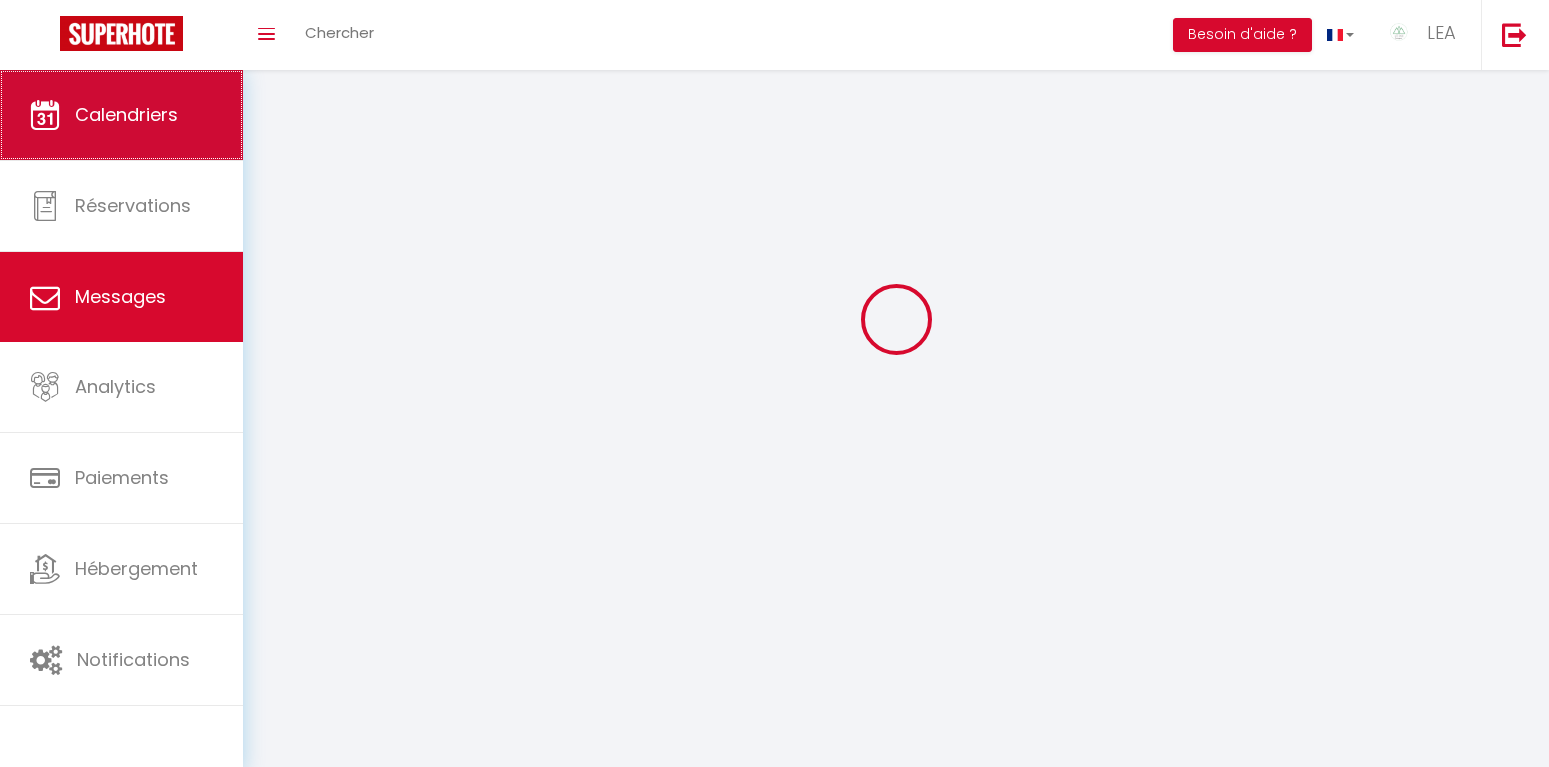 click on "Calendriers" at bounding box center [126, 114] 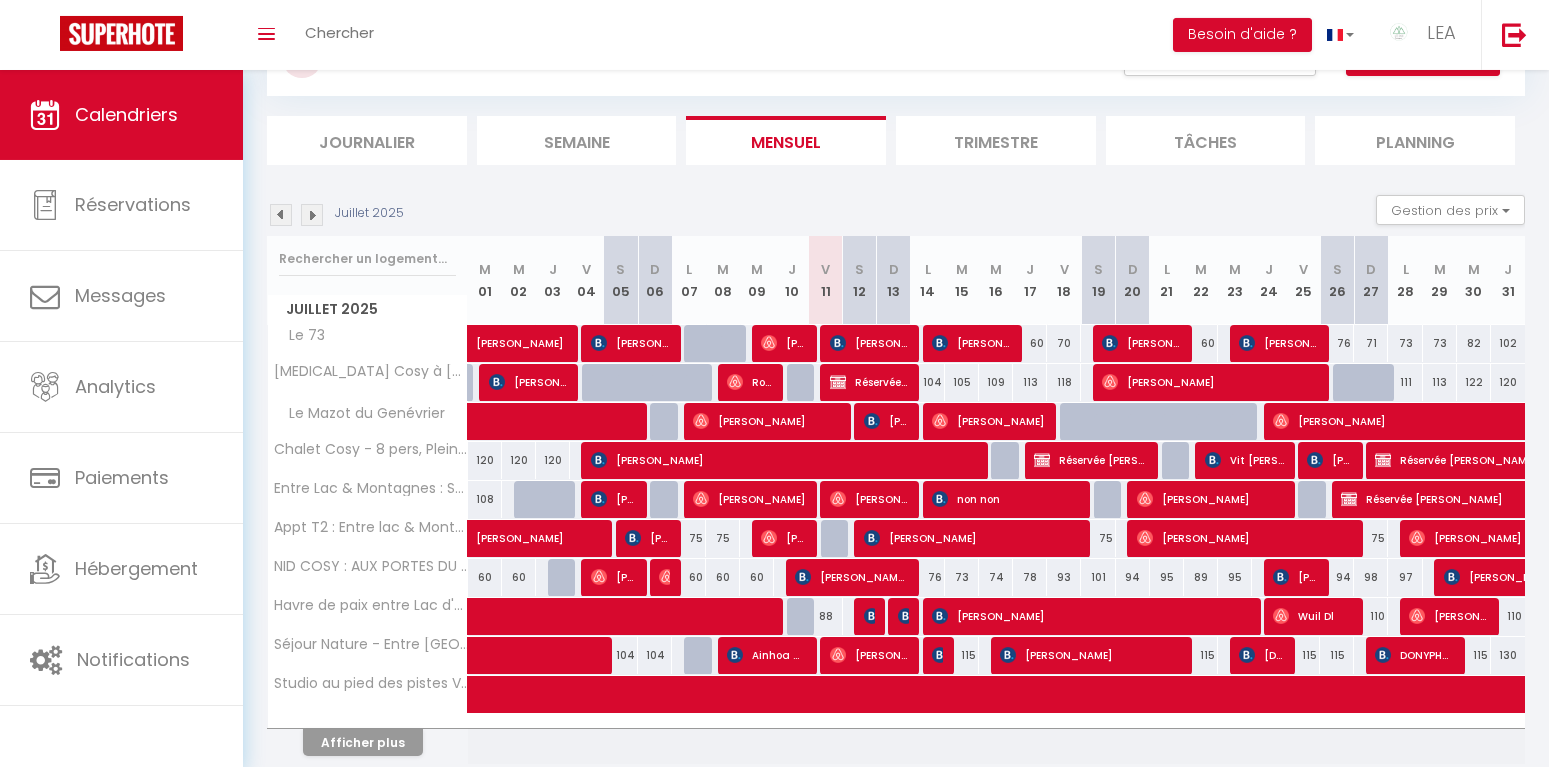 scroll, scrollTop: 171, scrollLeft: 0, axis: vertical 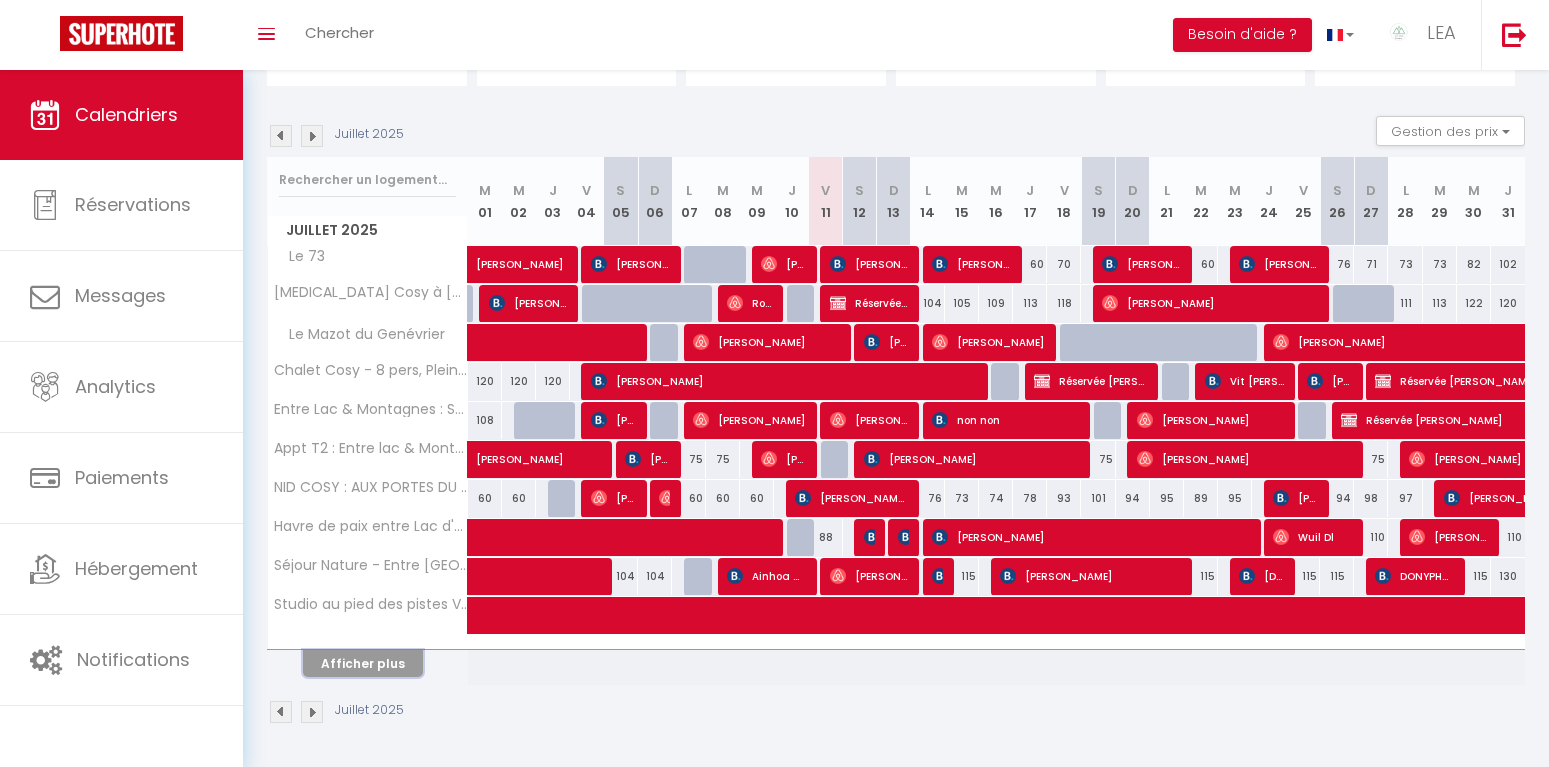 click on "Afficher plus" at bounding box center (363, 663) 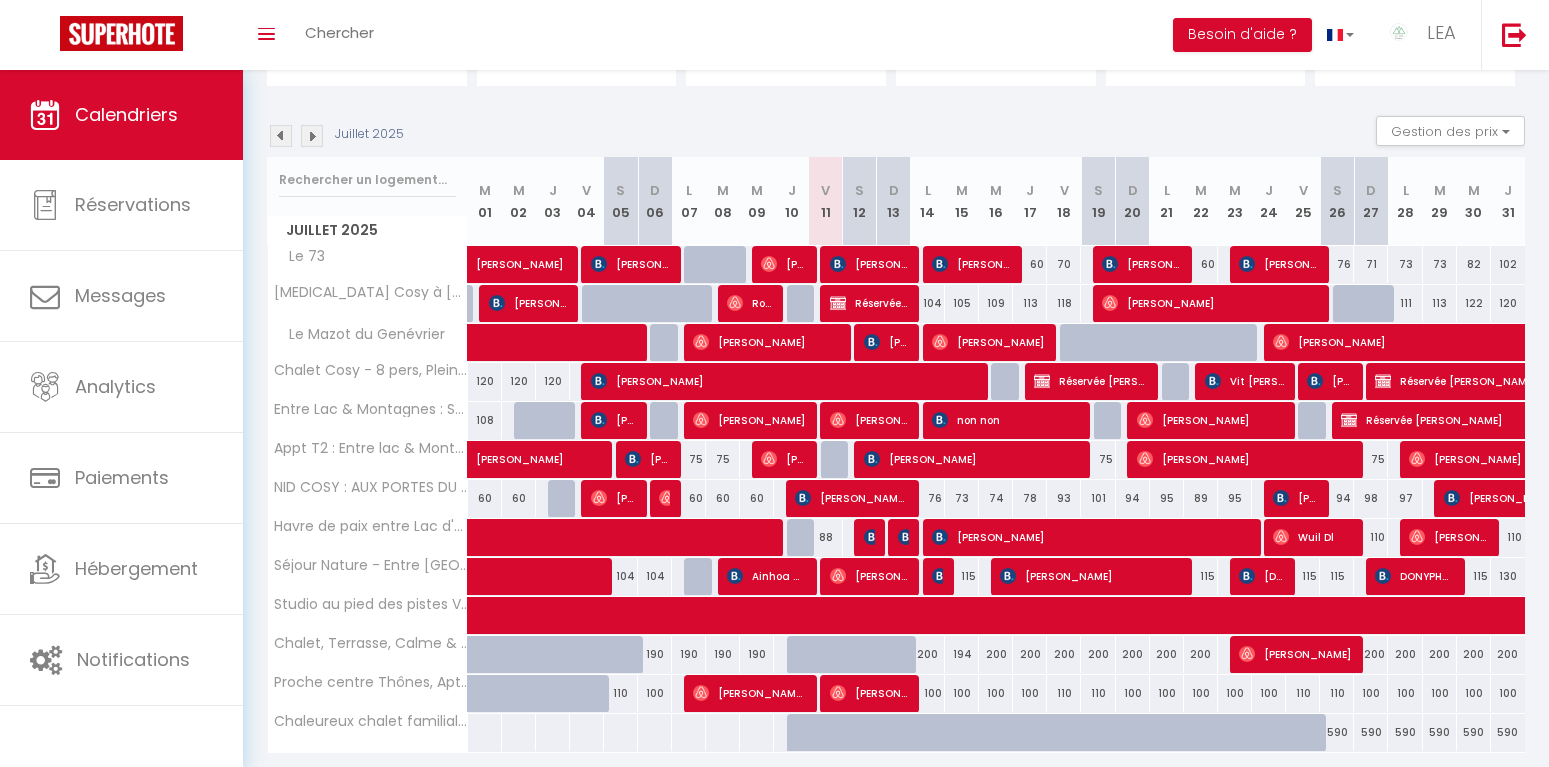 select 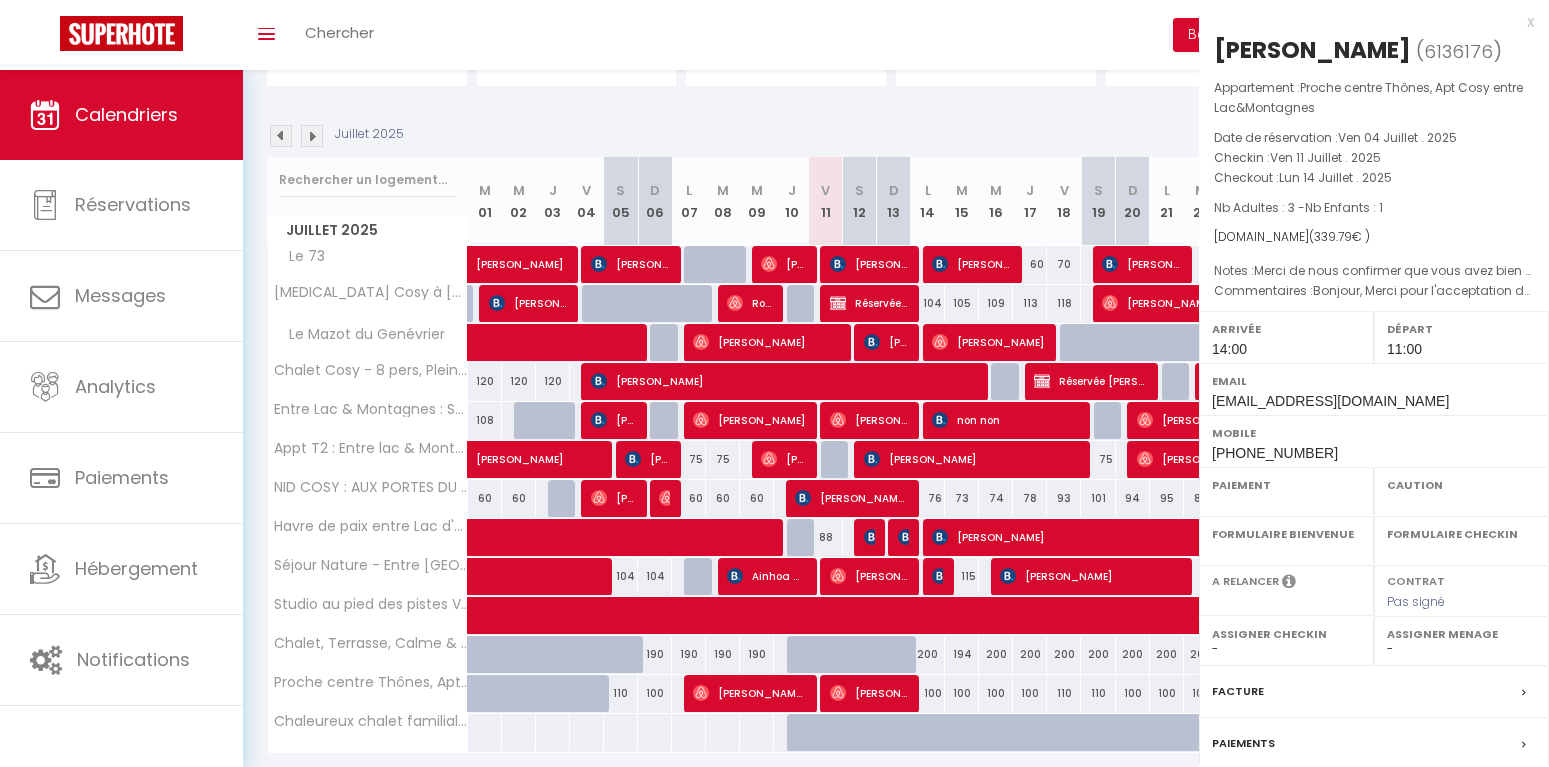 select on "OK" 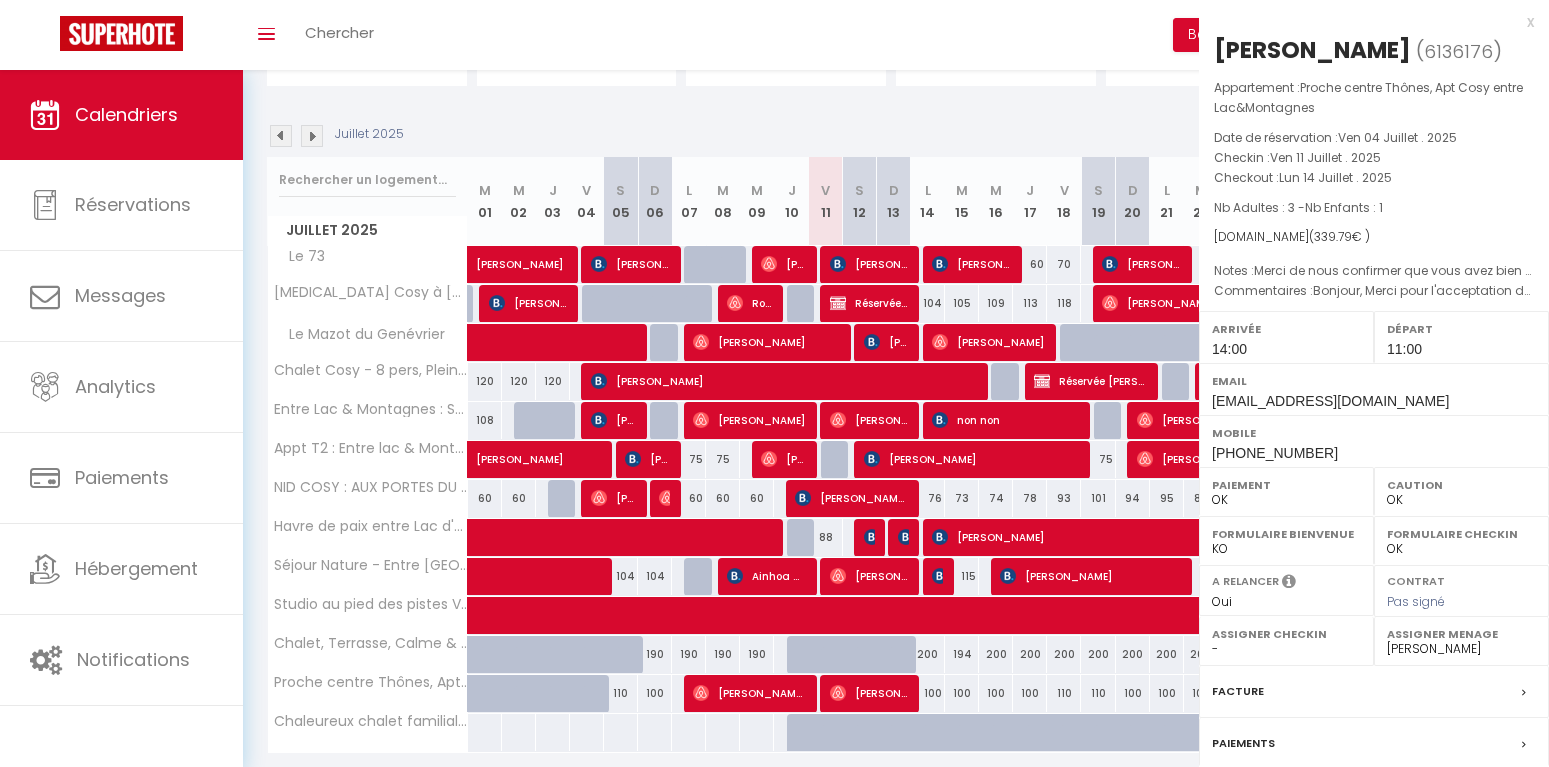scroll, scrollTop: 185, scrollLeft: 0, axis: vertical 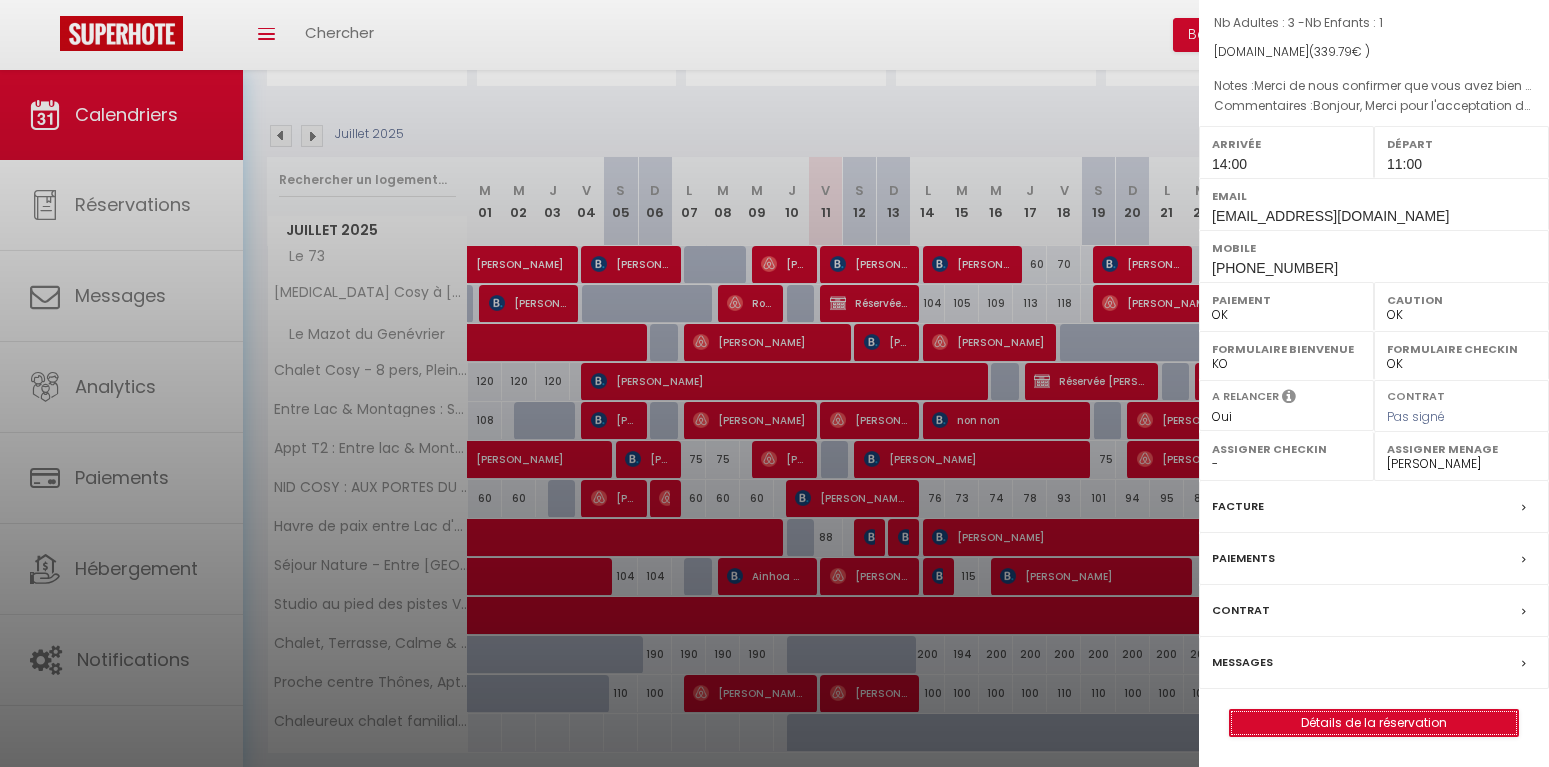 click on "Détails de la réservation" at bounding box center [1374, 723] 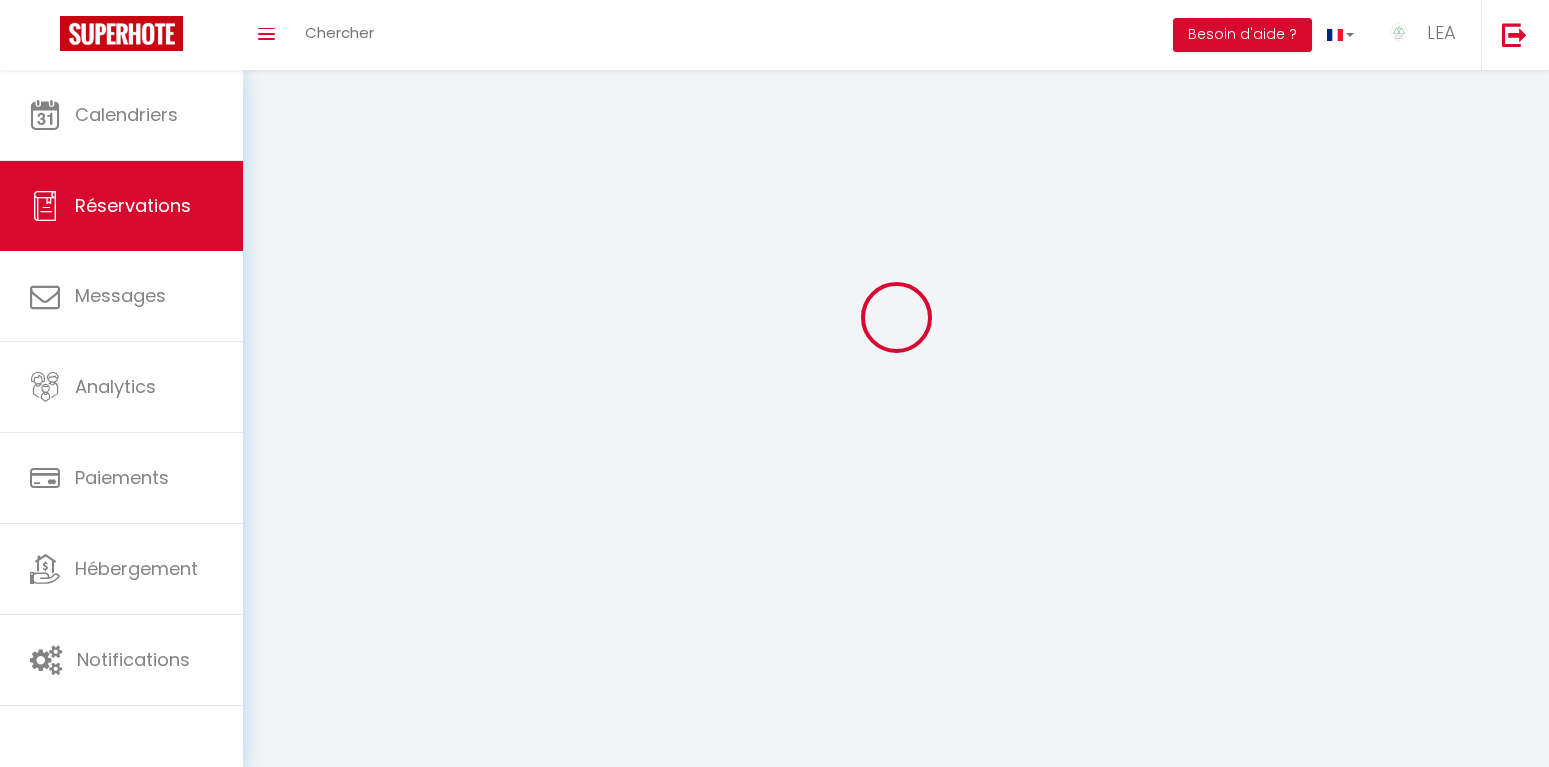 scroll, scrollTop: 0, scrollLeft: 0, axis: both 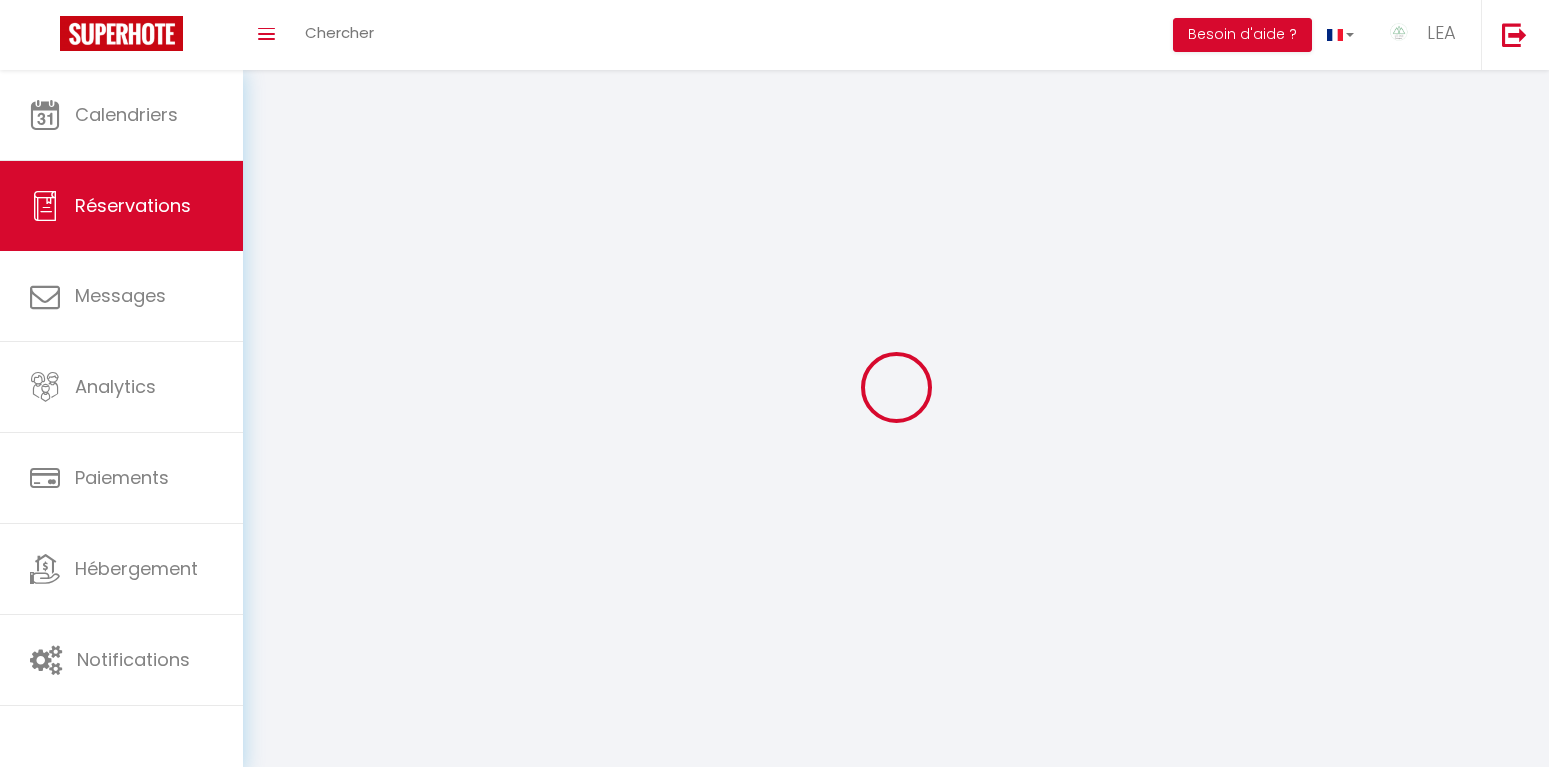 type on "[PERSON_NAME]" 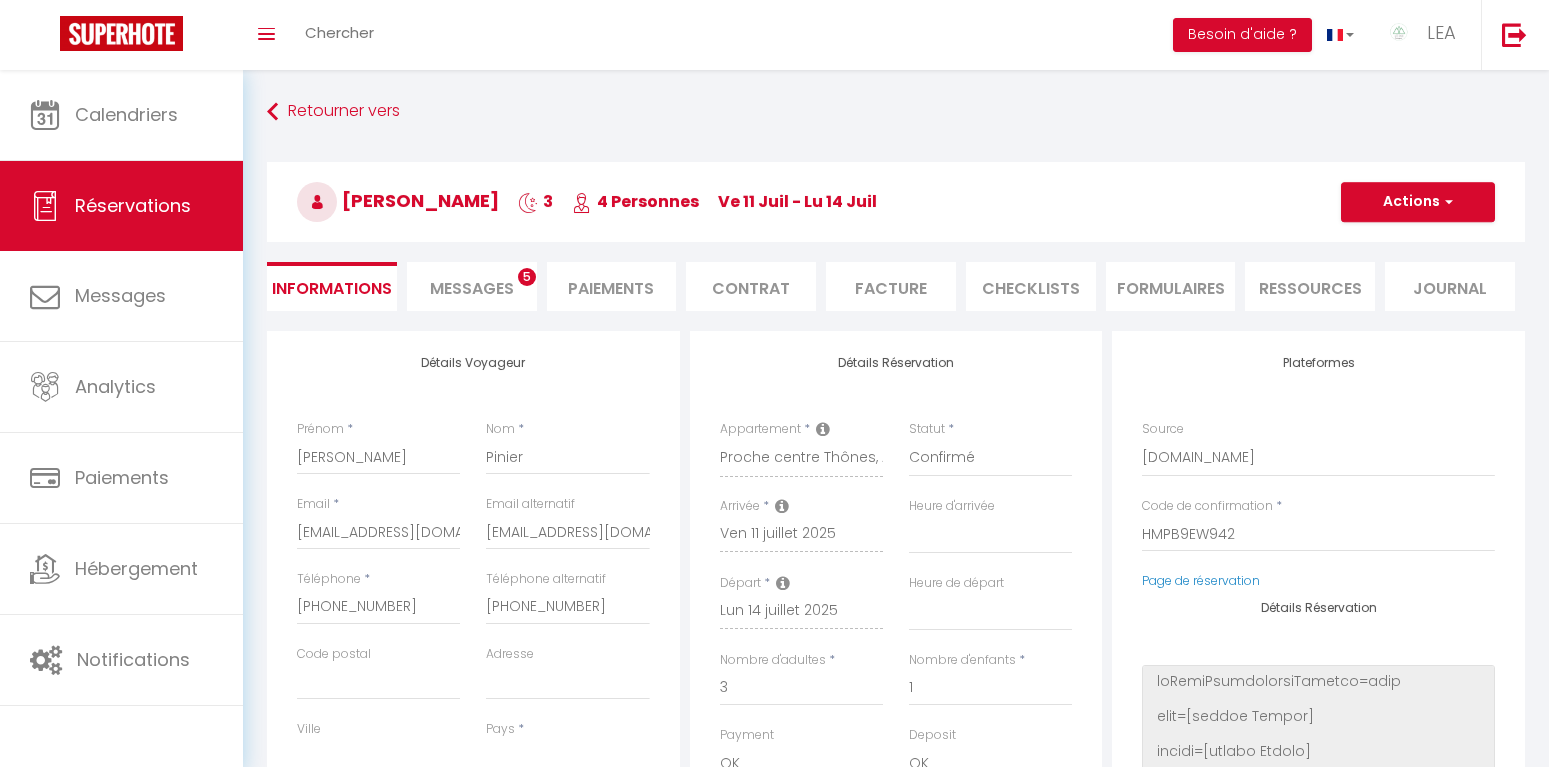 select 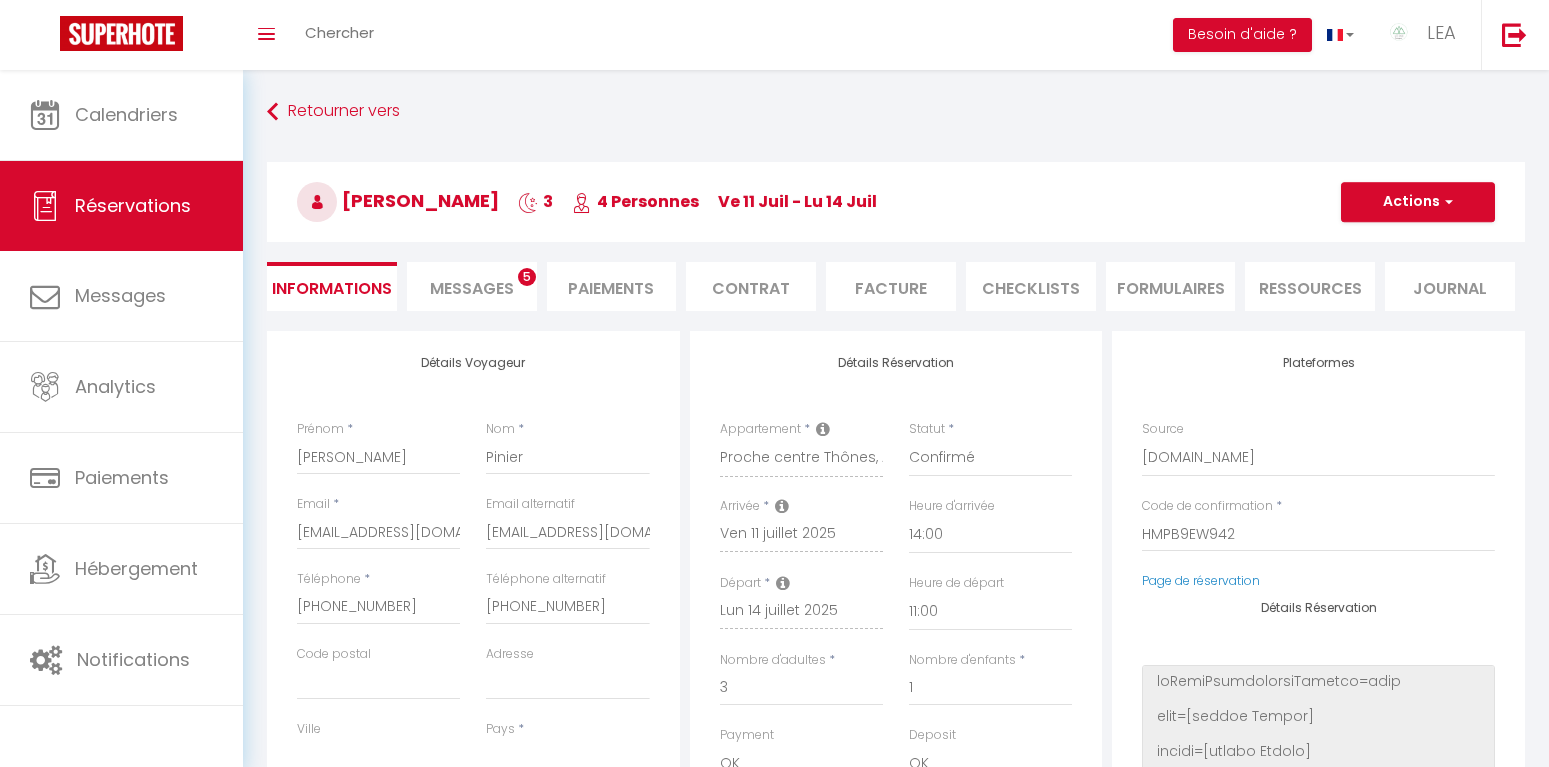 click on "Messages" at bounding box center [472, 288] 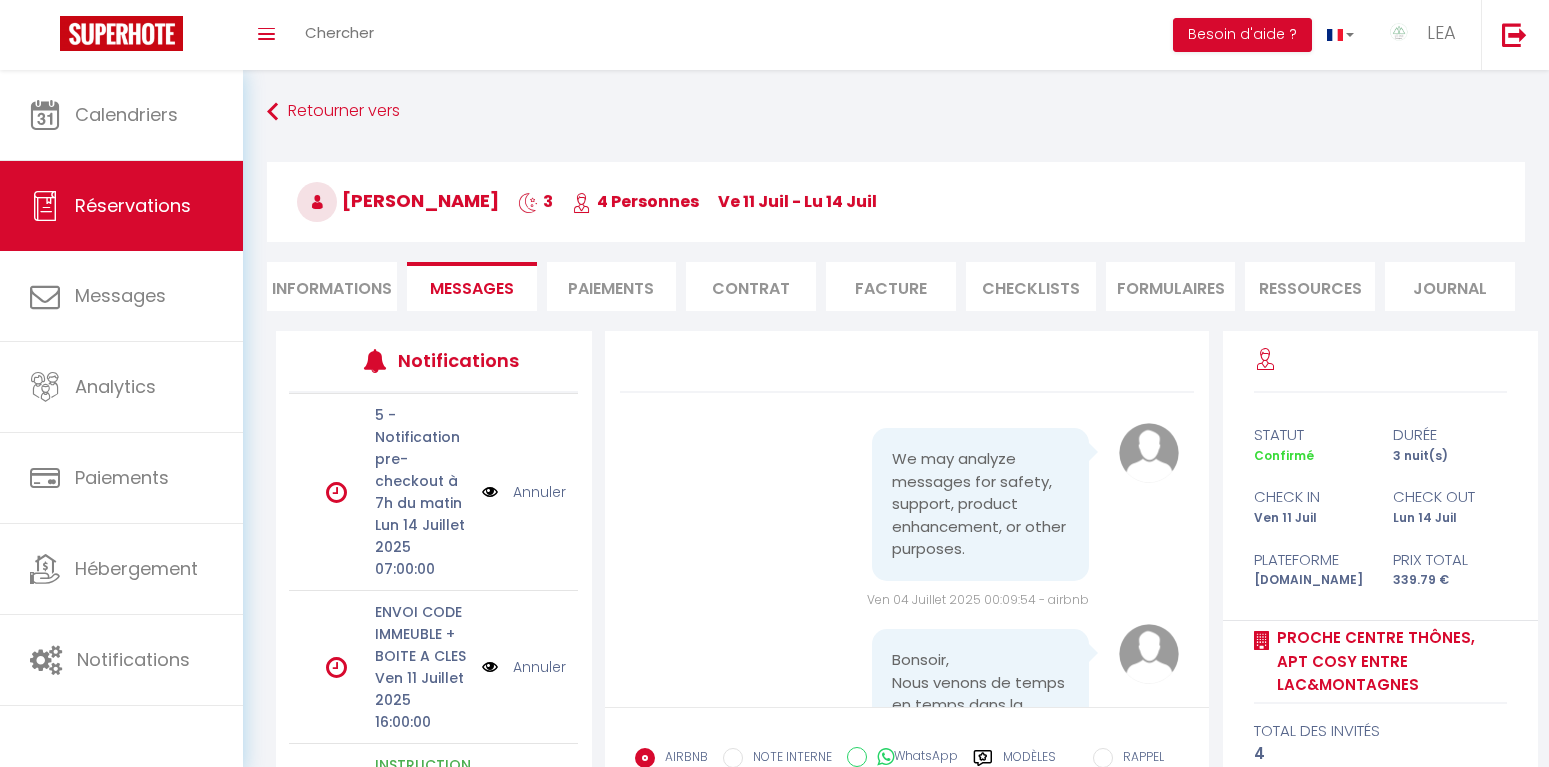 scroll, scrollTop: 714, scrollLeft: 0, axis: vertical 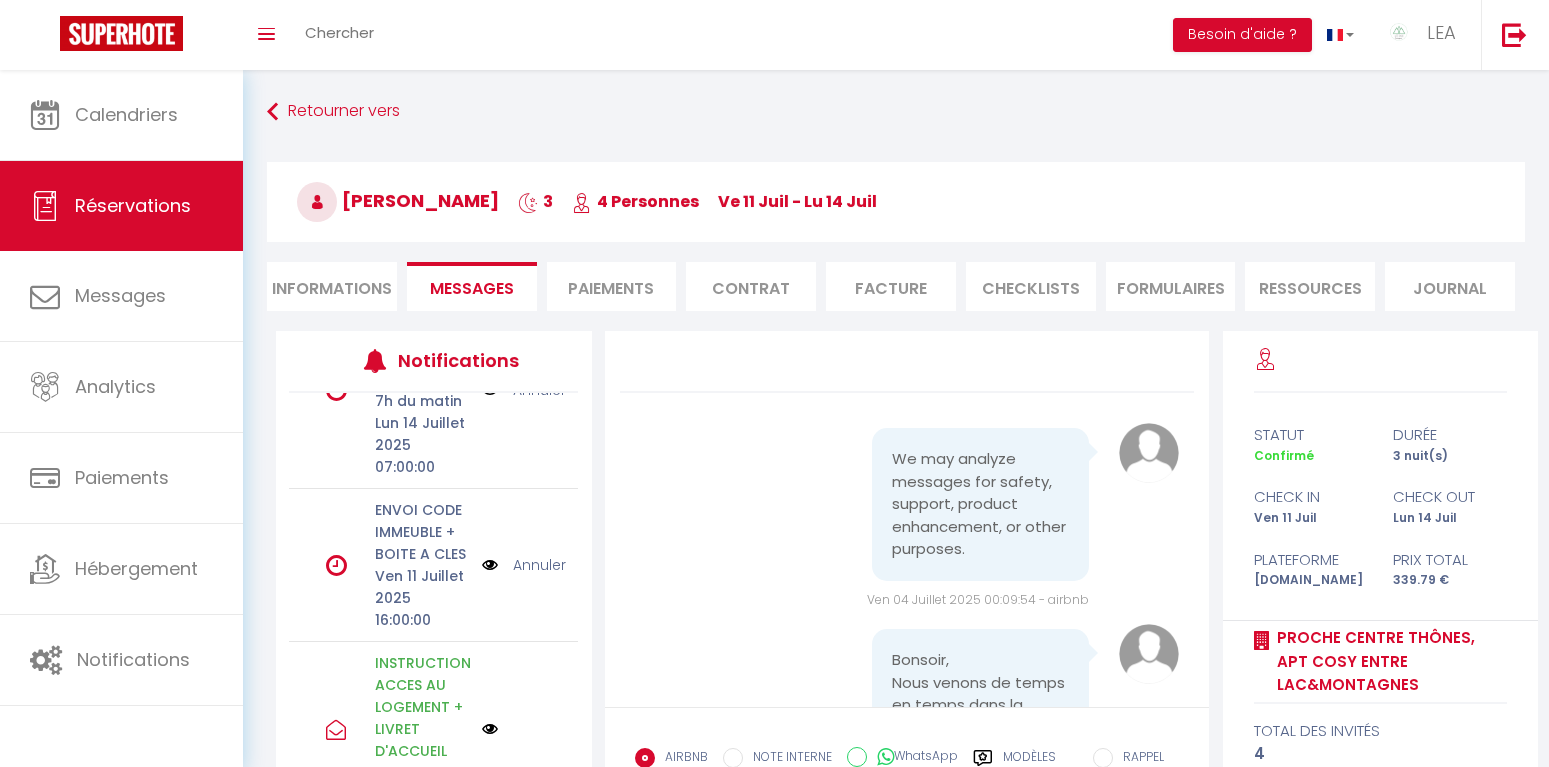 click on "Annuler" at bounding box center (539, 565) 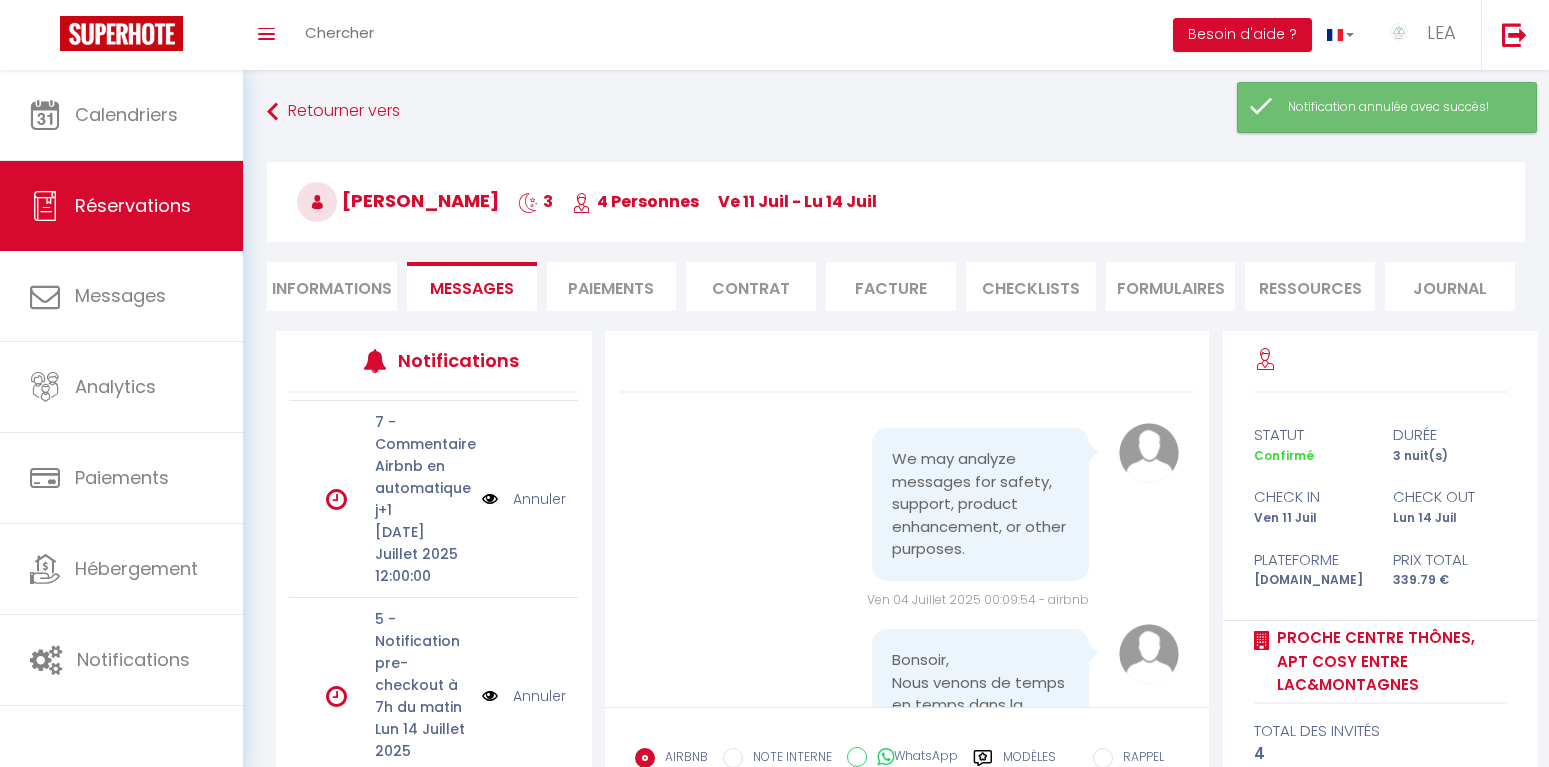 scroll, scrollTop: 0, scrollLeft: 0, axis: both 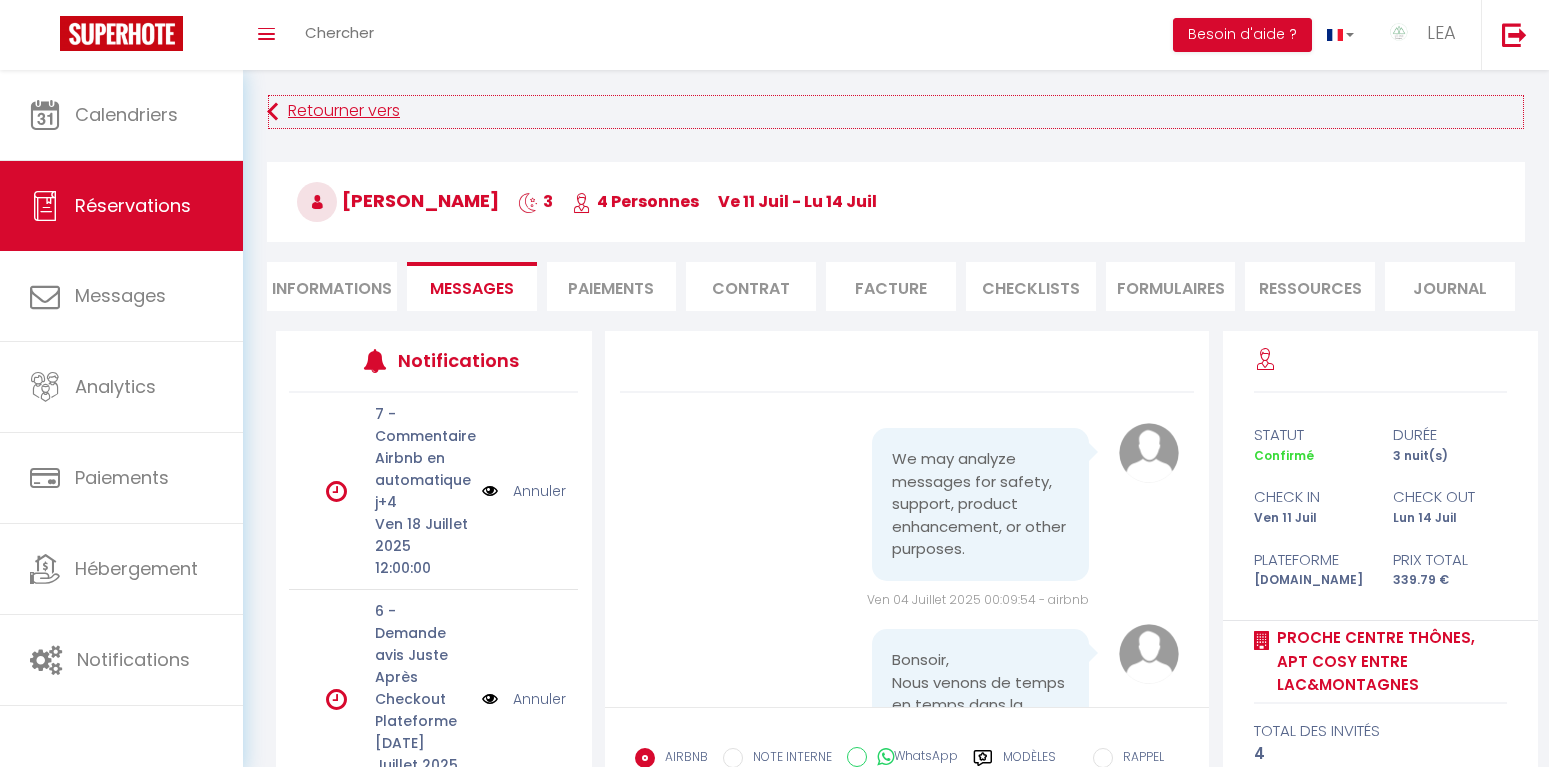 click on "Retourner vers" at bounding box center (896, 112) 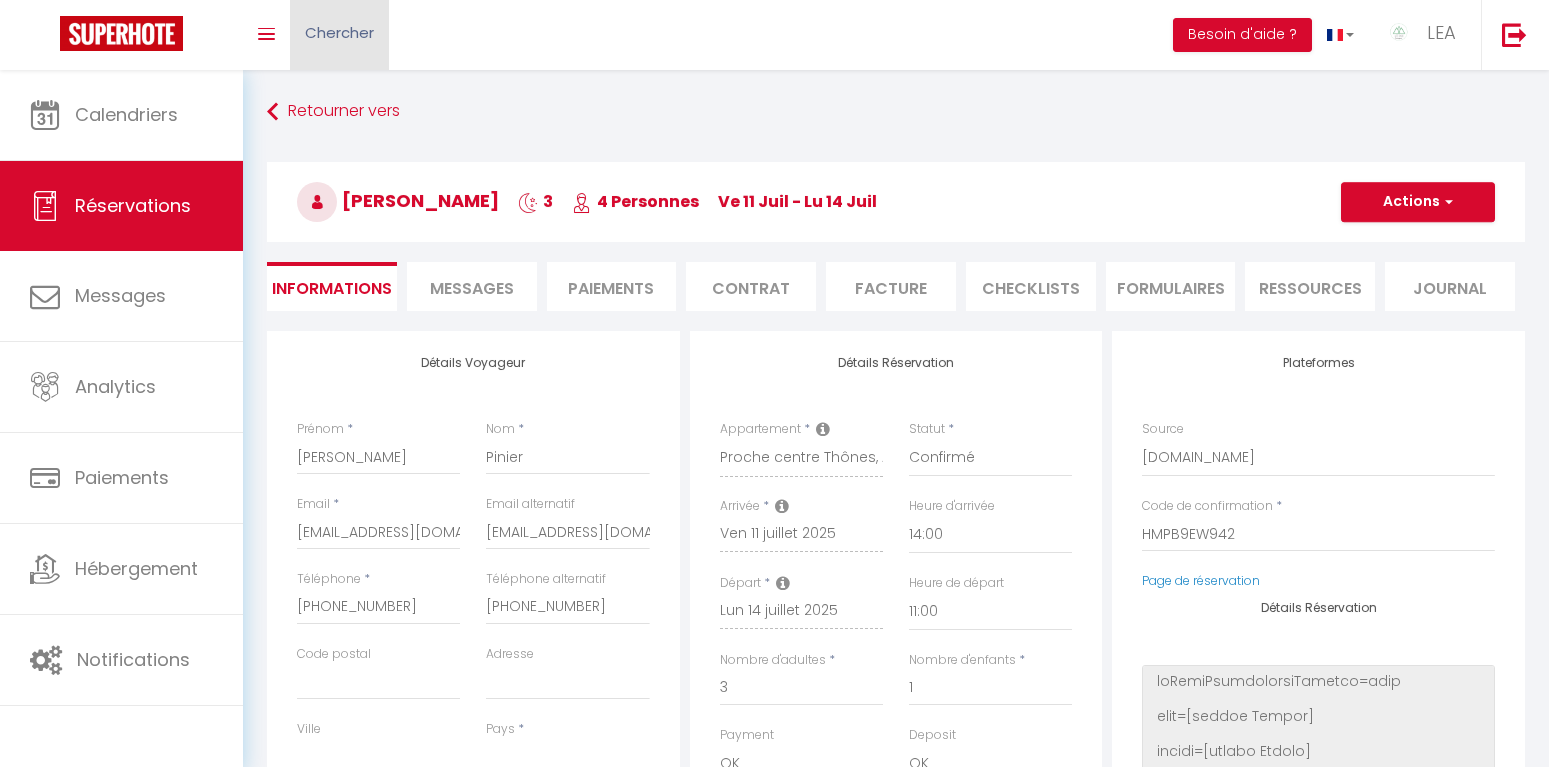 select 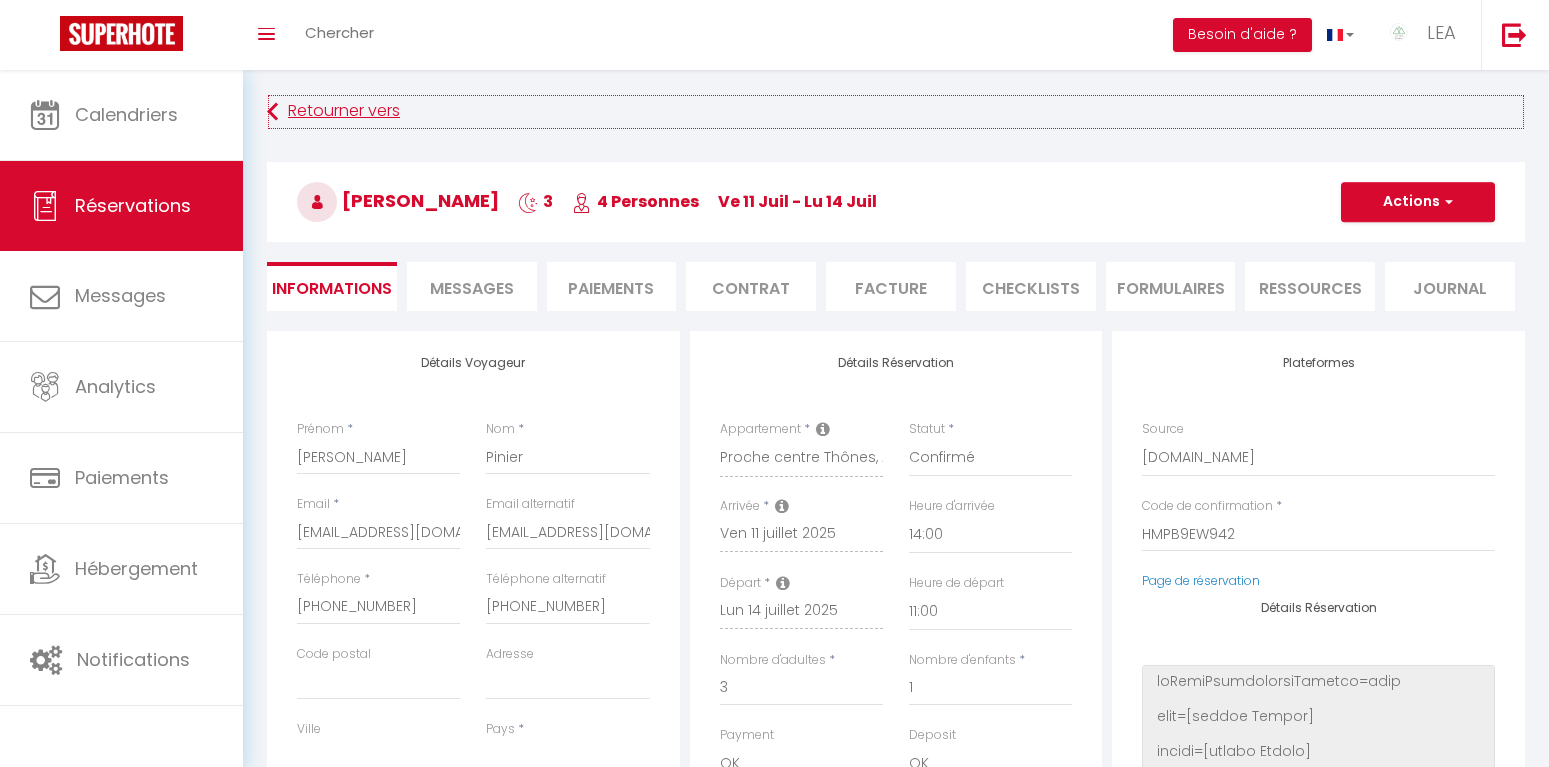 click on "Retourner vers" at bounding box center [896, 112] 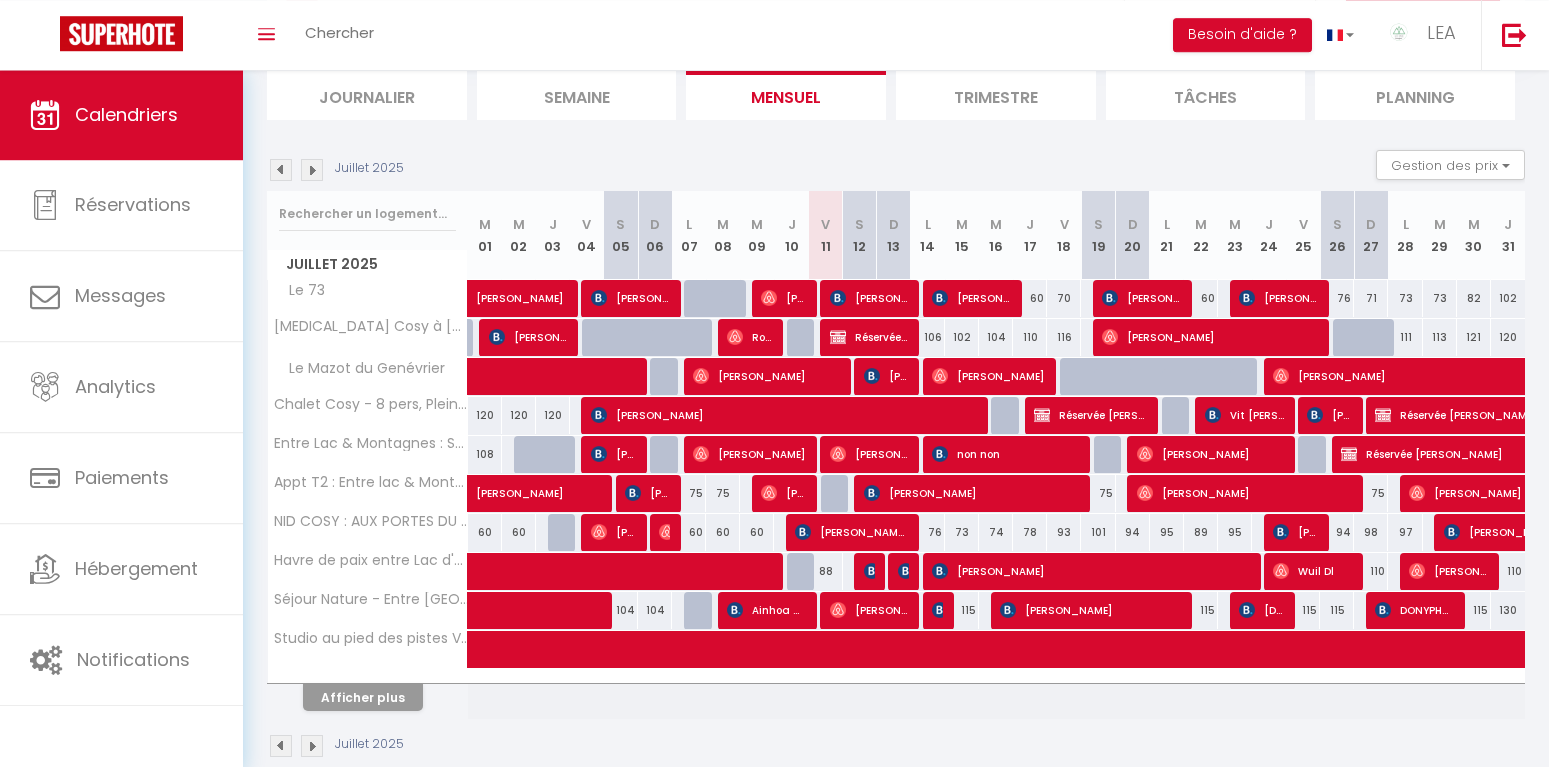 scroll, scrollTop: 171, scrollLeft: 0, axis: vertical 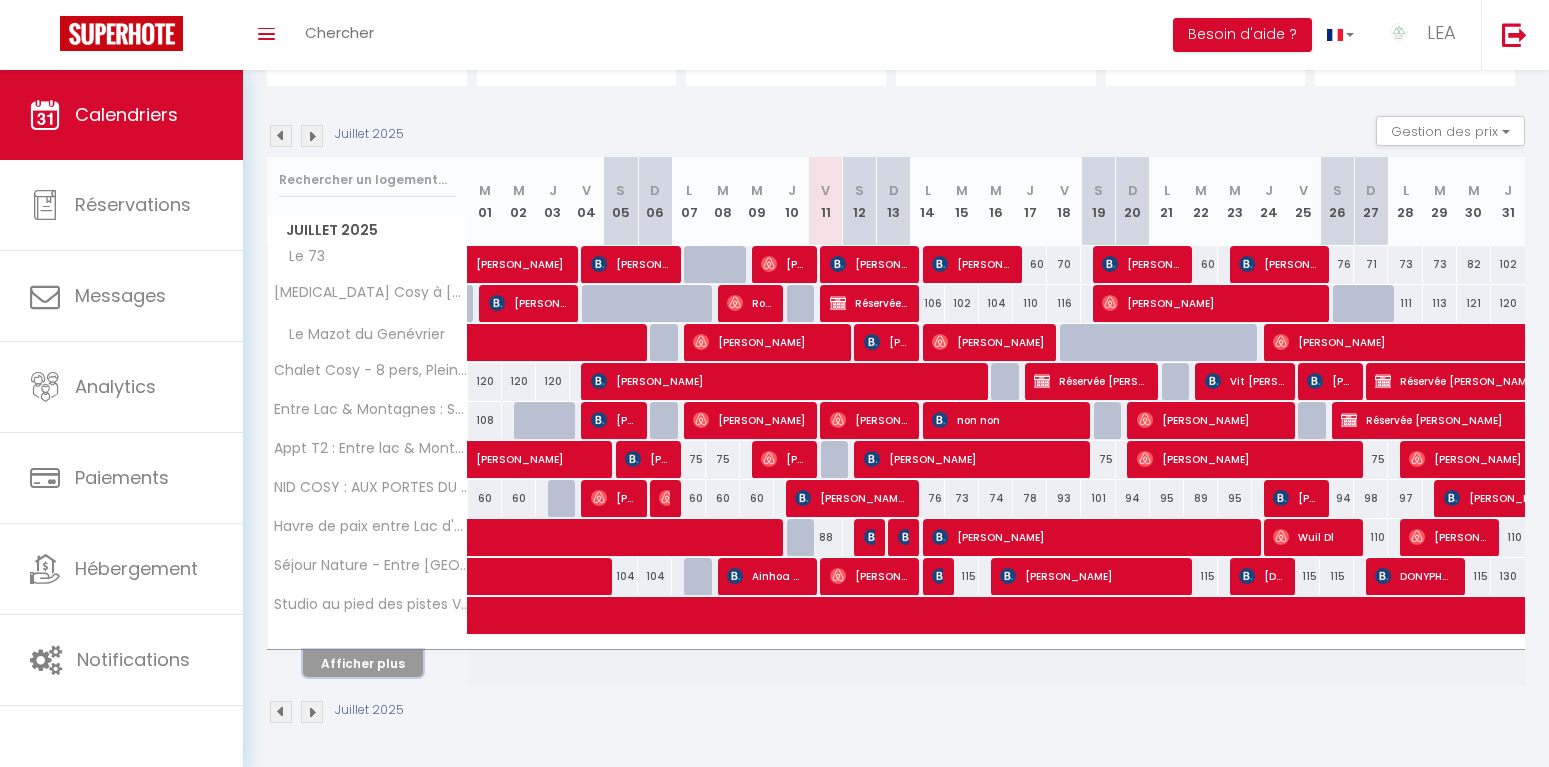 click on "Afficher plus" at bounding box center (363, 663) 